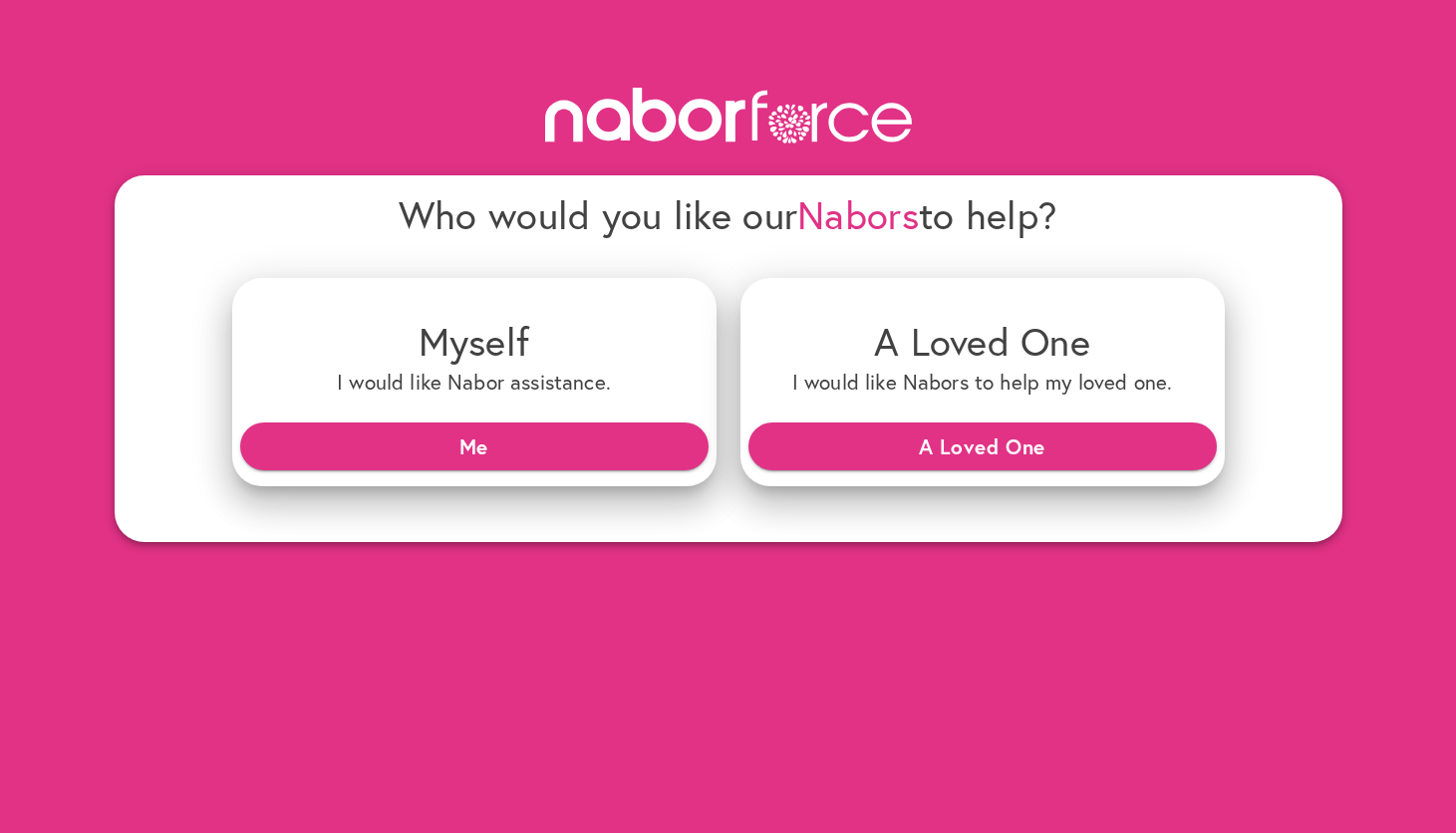 scroll, scrollTop: 0, scrollLeft: 0, axis: both 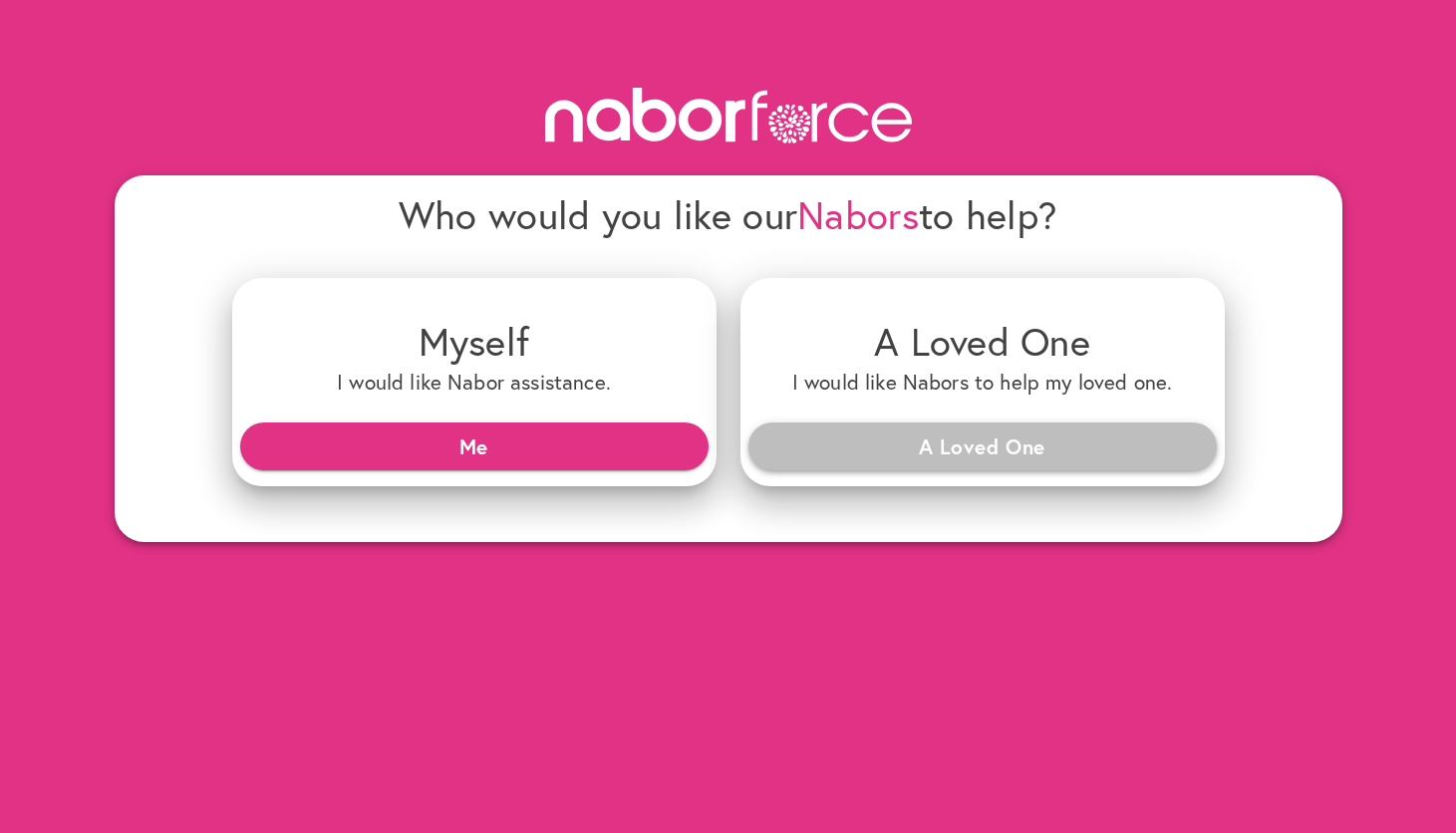 click on "A Loved One" at bounding box center [983, 446] 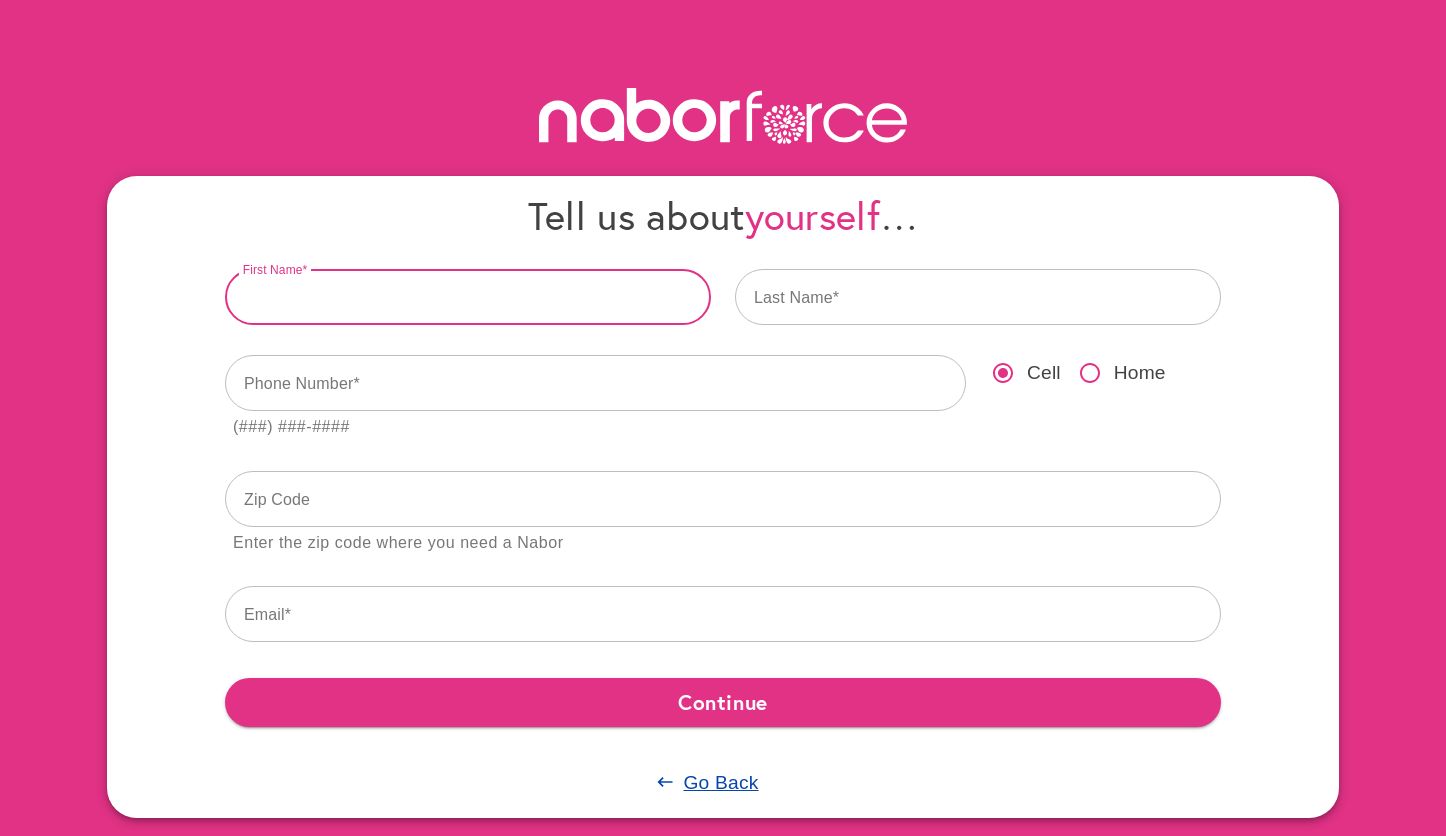 click at bounding box center (468, 297) 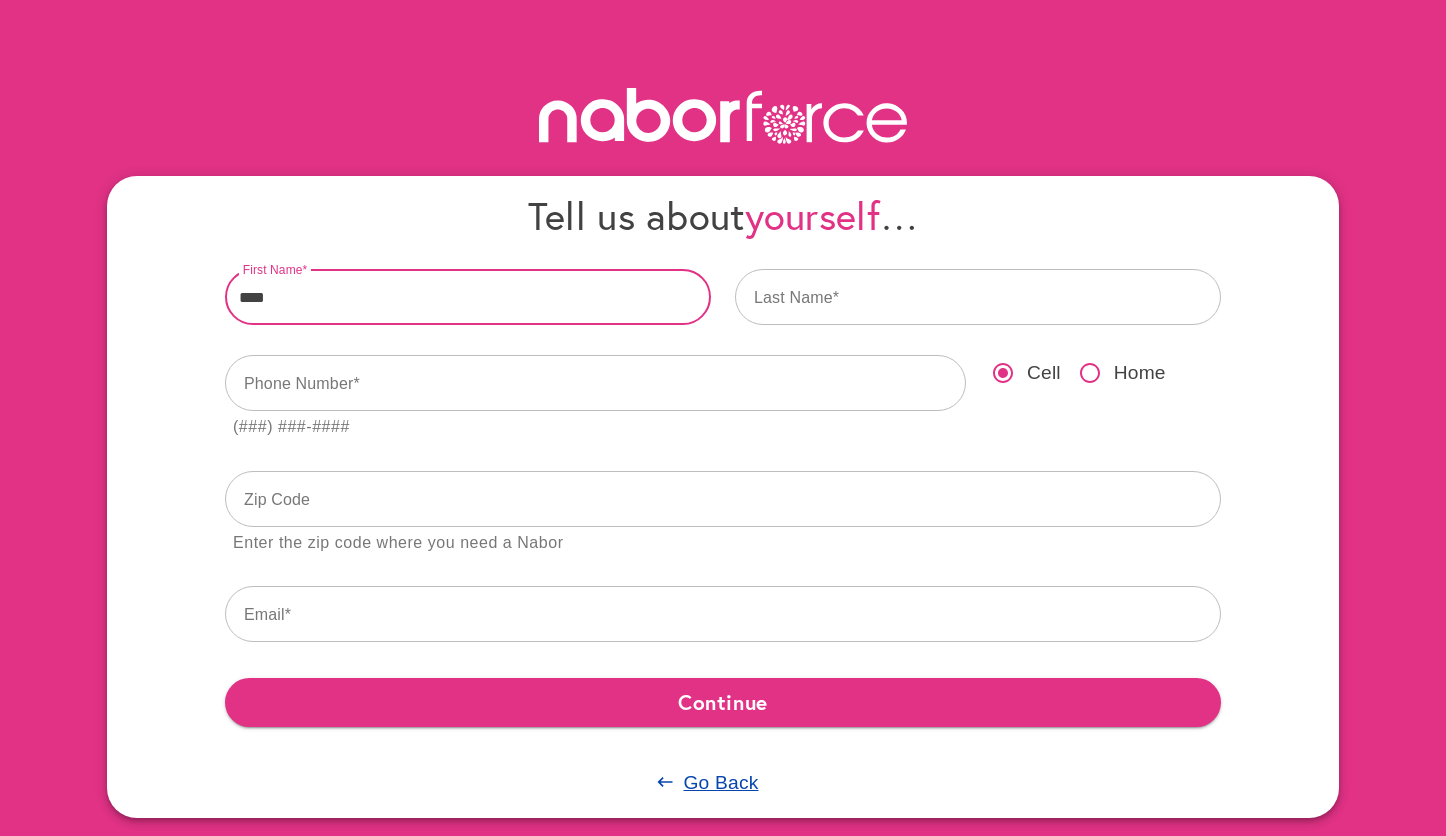 type on "****" 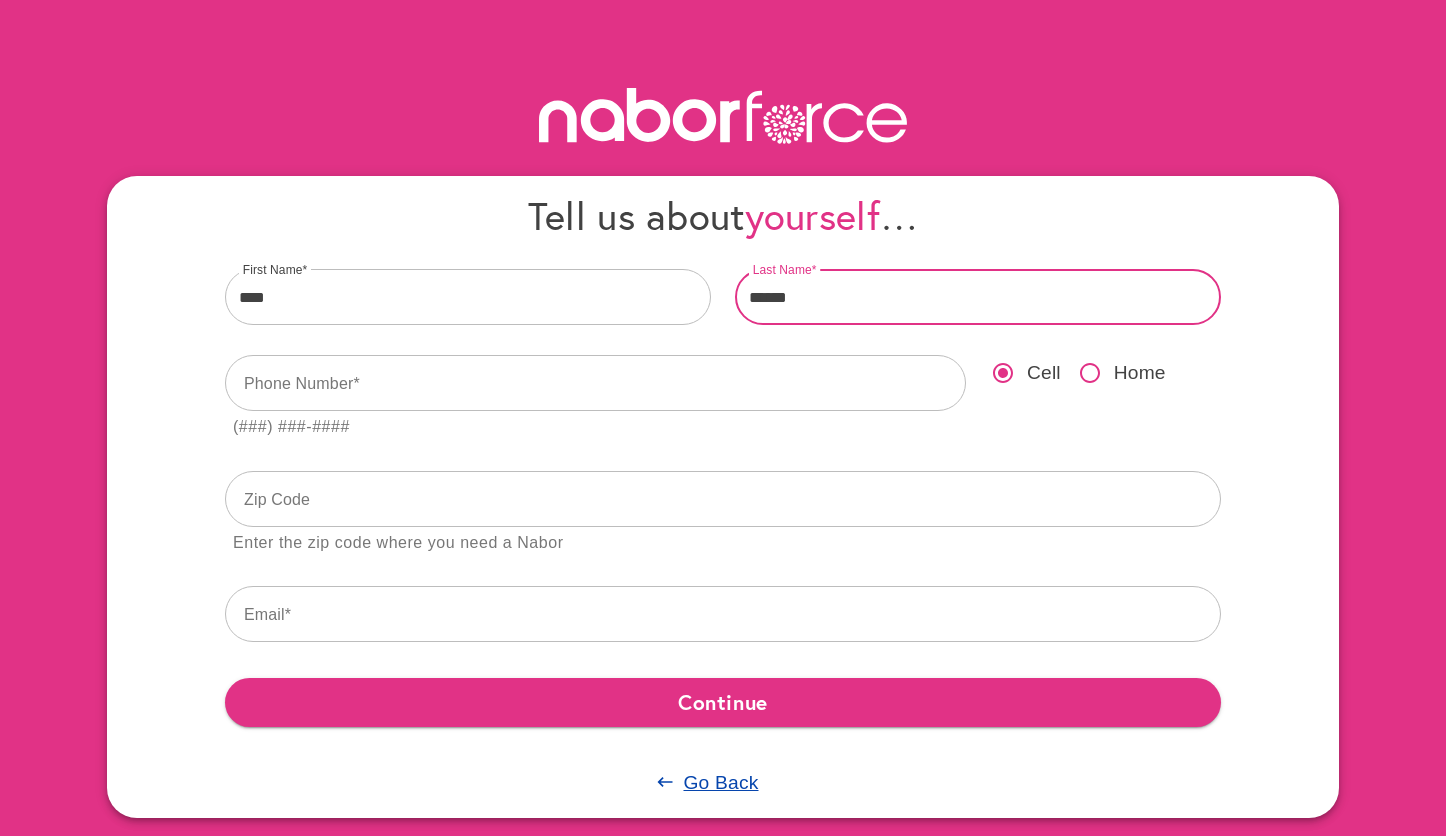 type on "******" 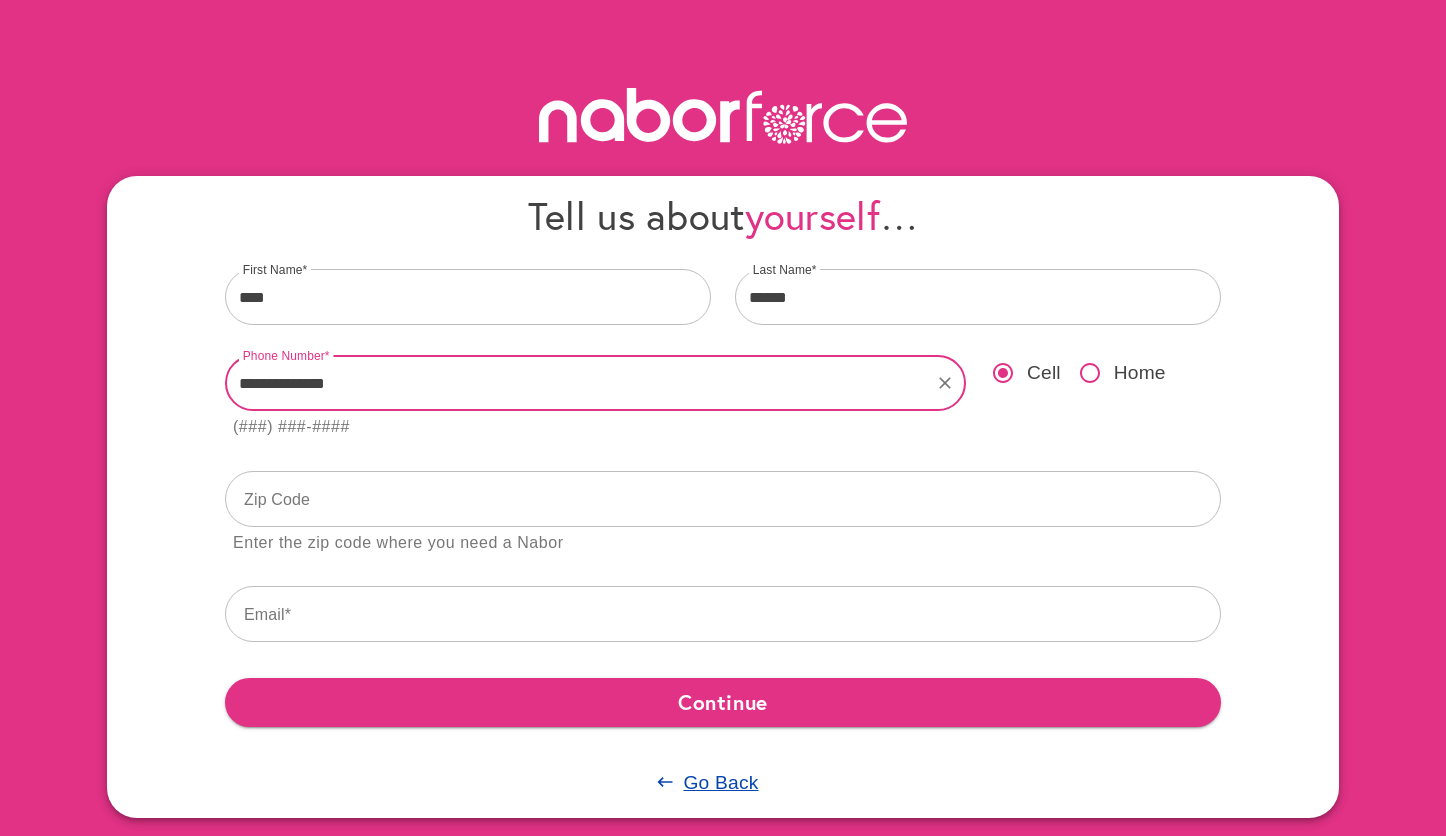 type on "**********" 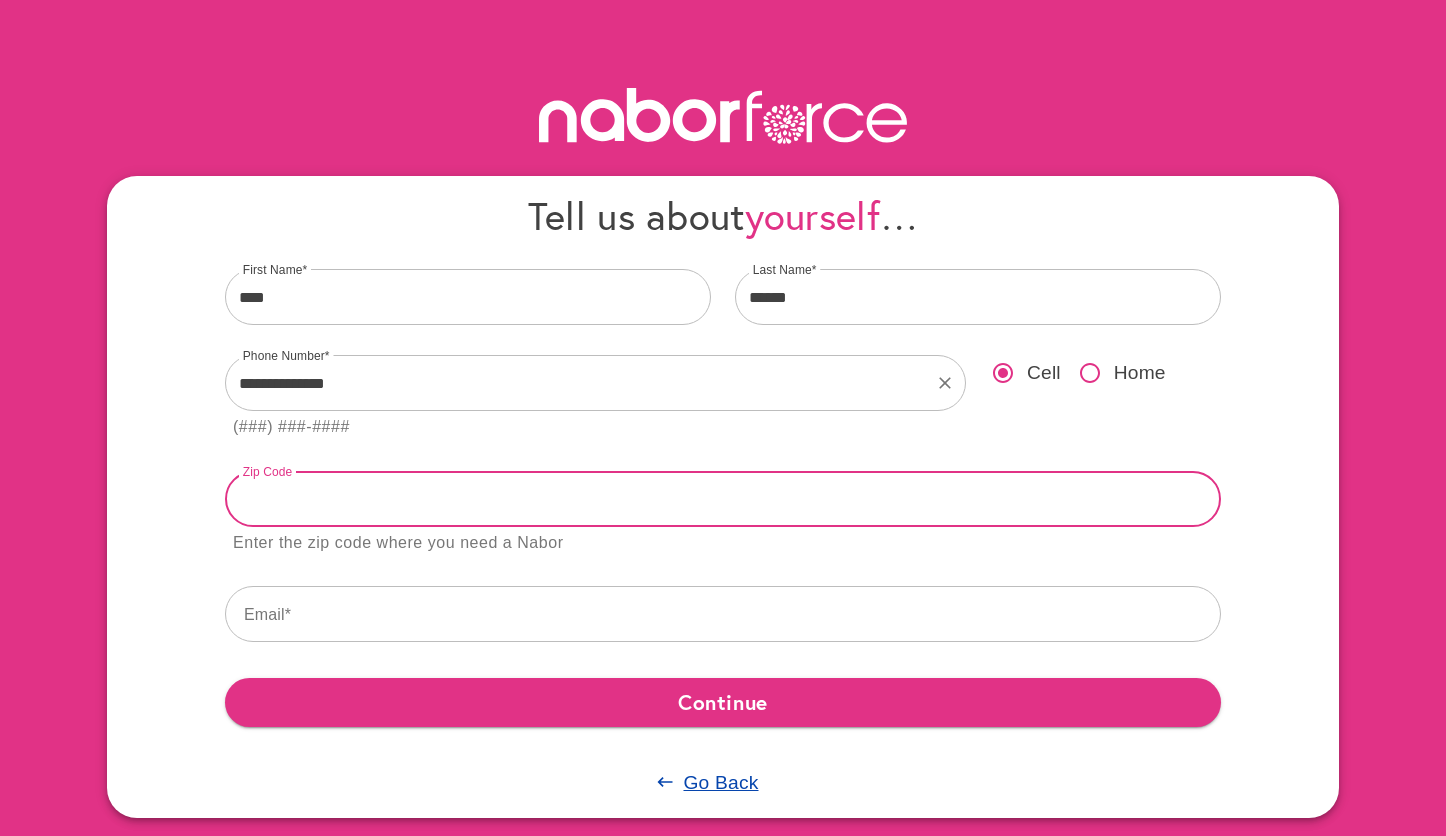 click at bounding box center (723, 499) 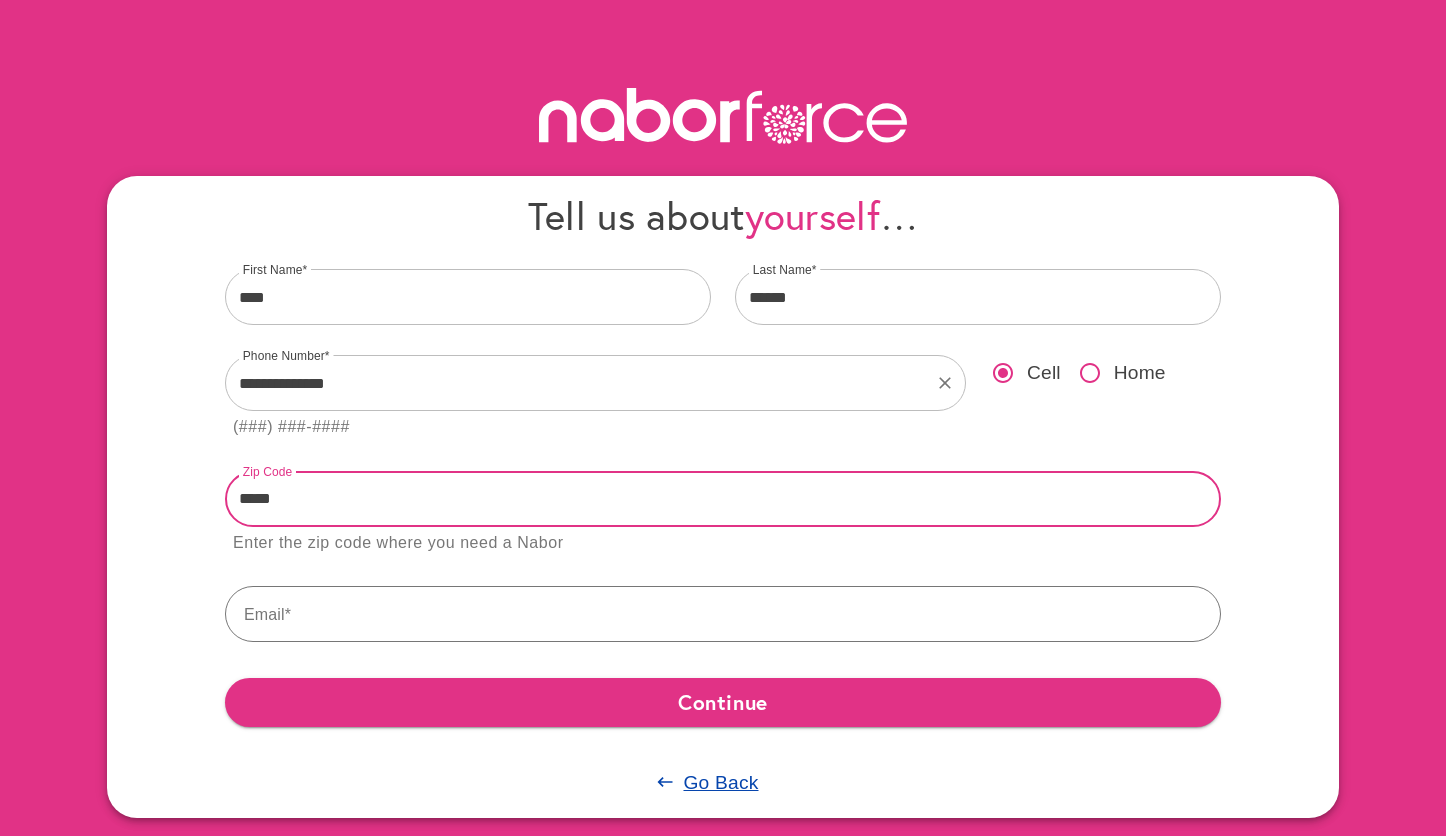type on "*****" 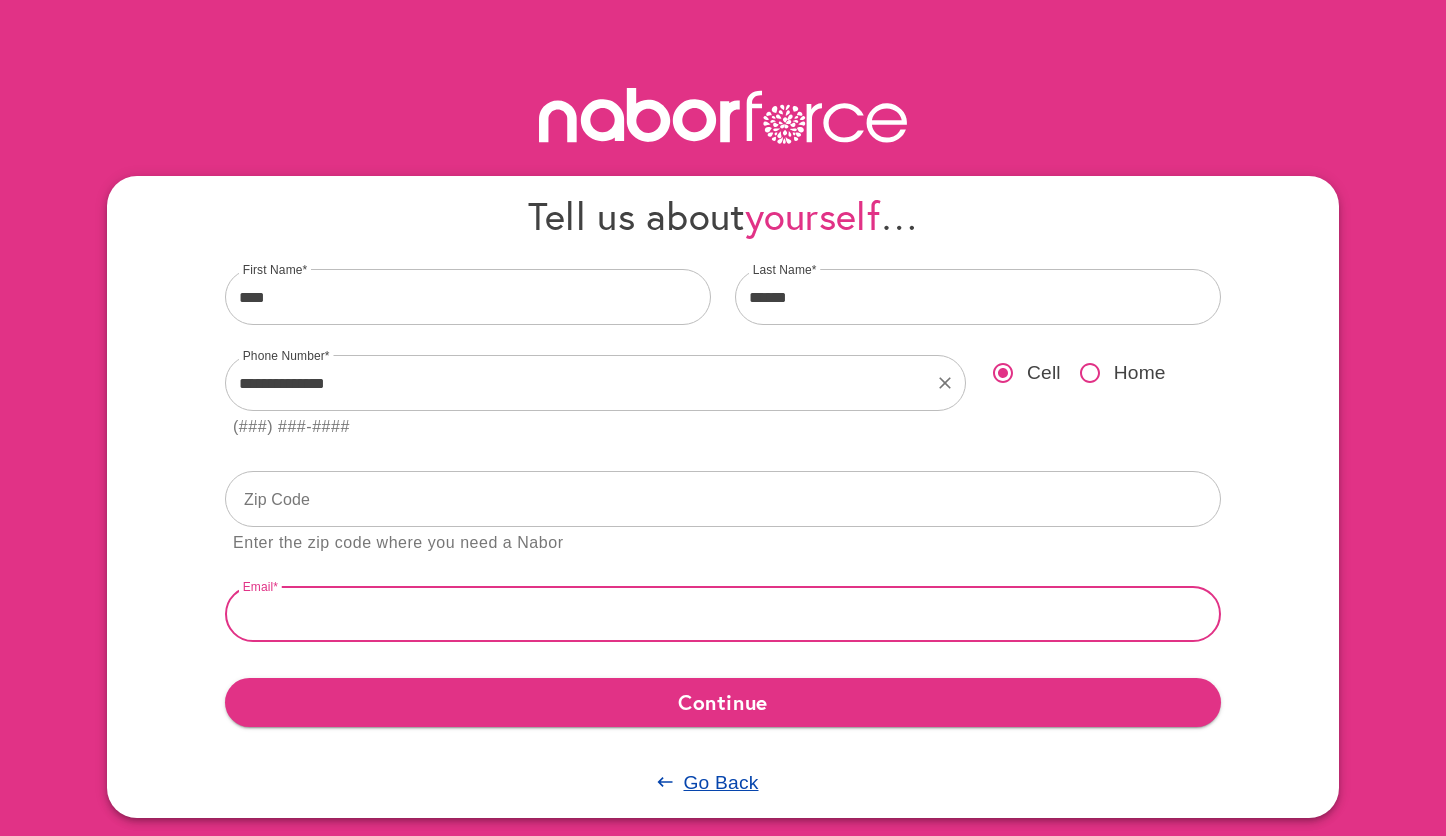 click at bounding box center (723, 614) 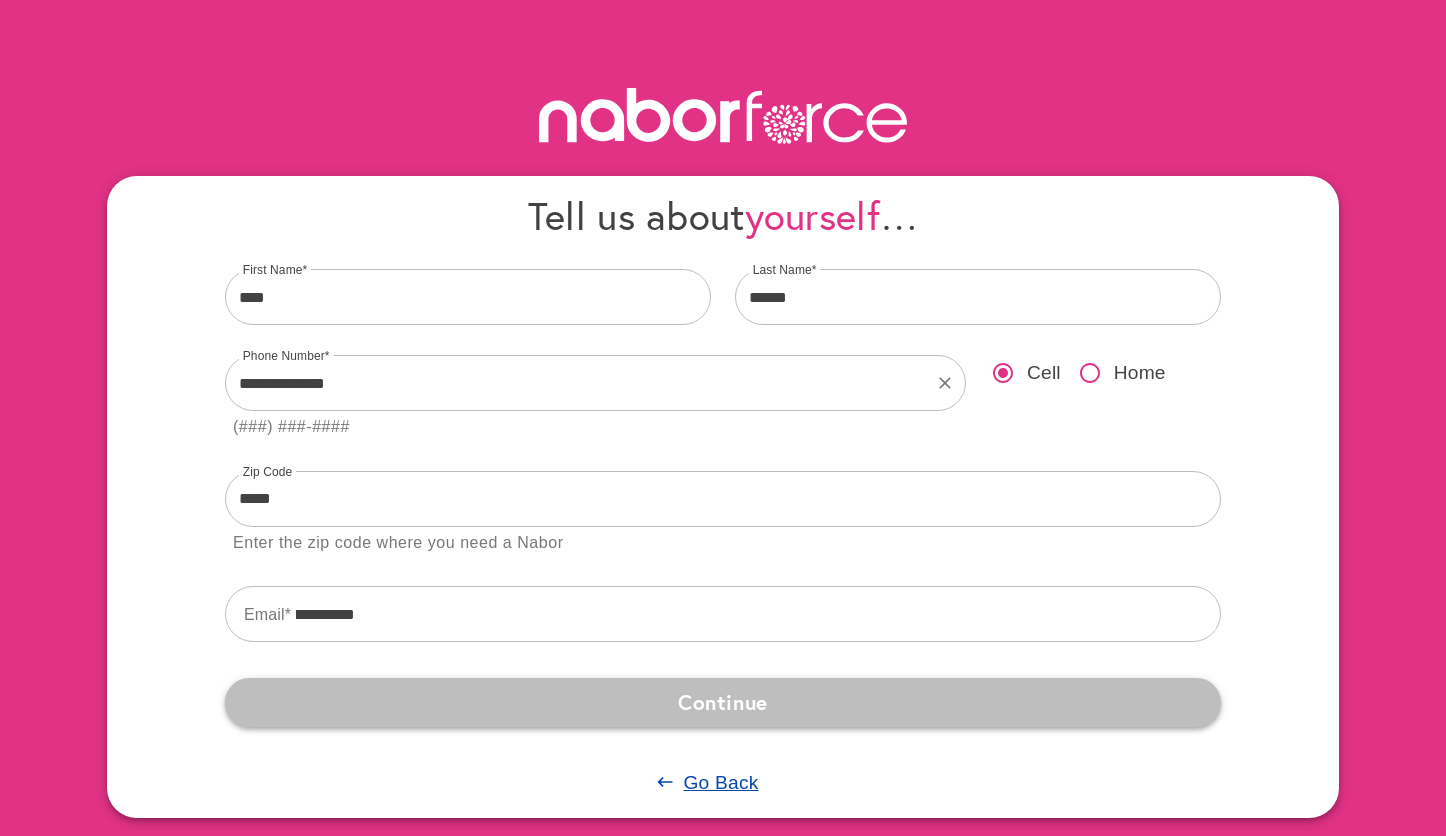 click on "Continue" at bounding box center [723, 702] 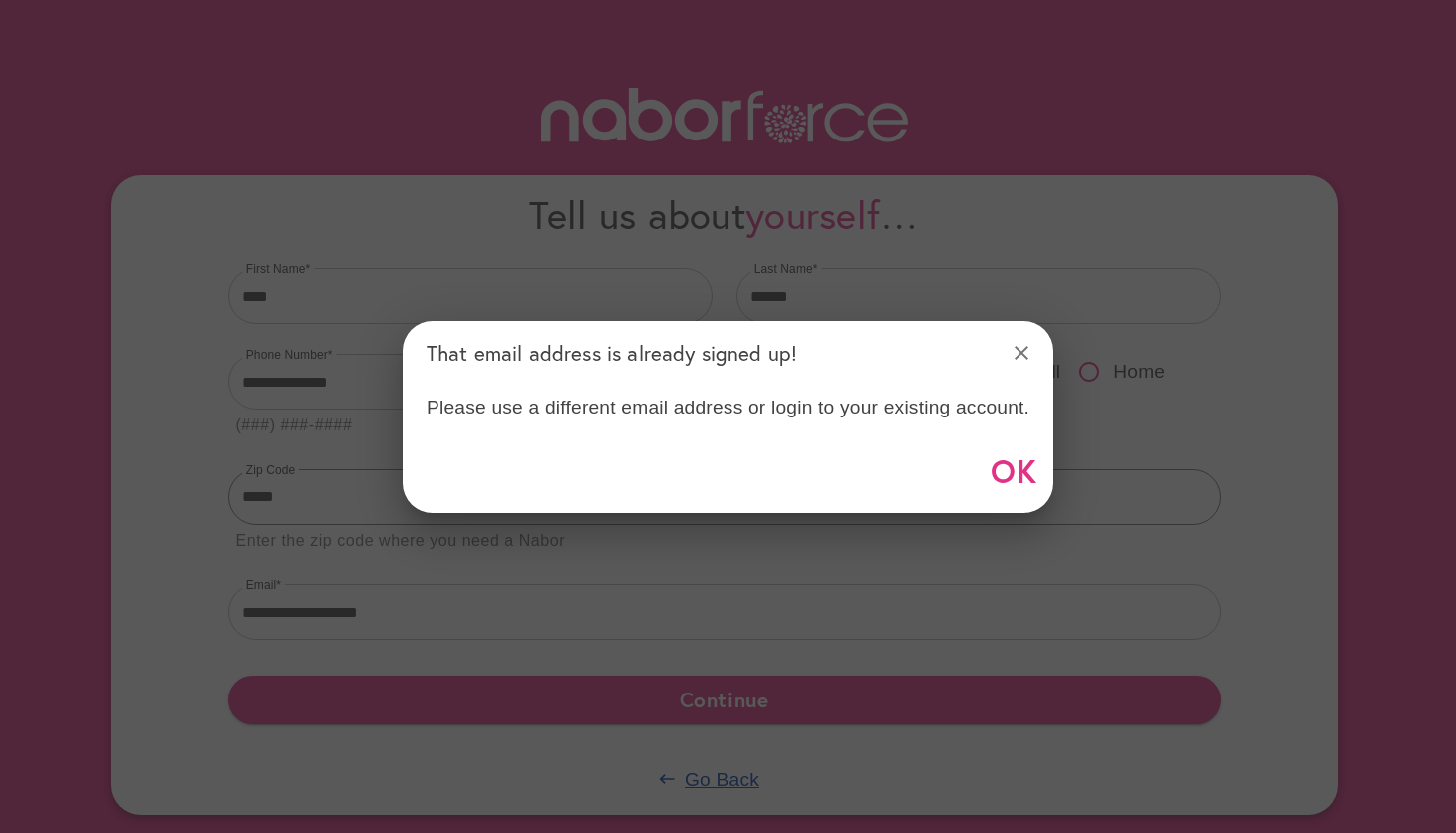 drag, startPoint x: 1018, startPoint y: 470, endPoint x: 552, endPoint y: 496, distance: 466.7248 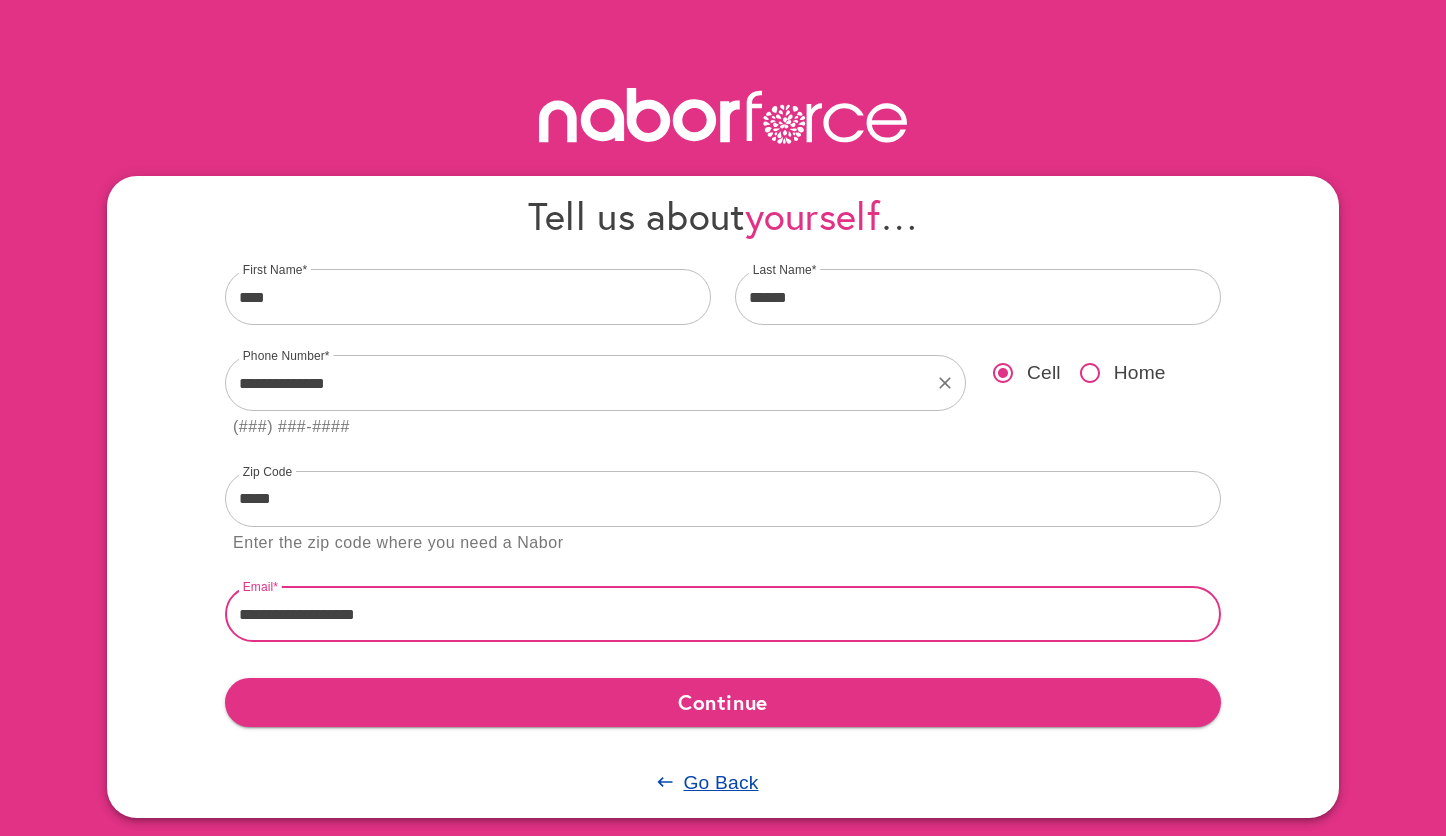 click on "**********" at bounding box center [723, 614] 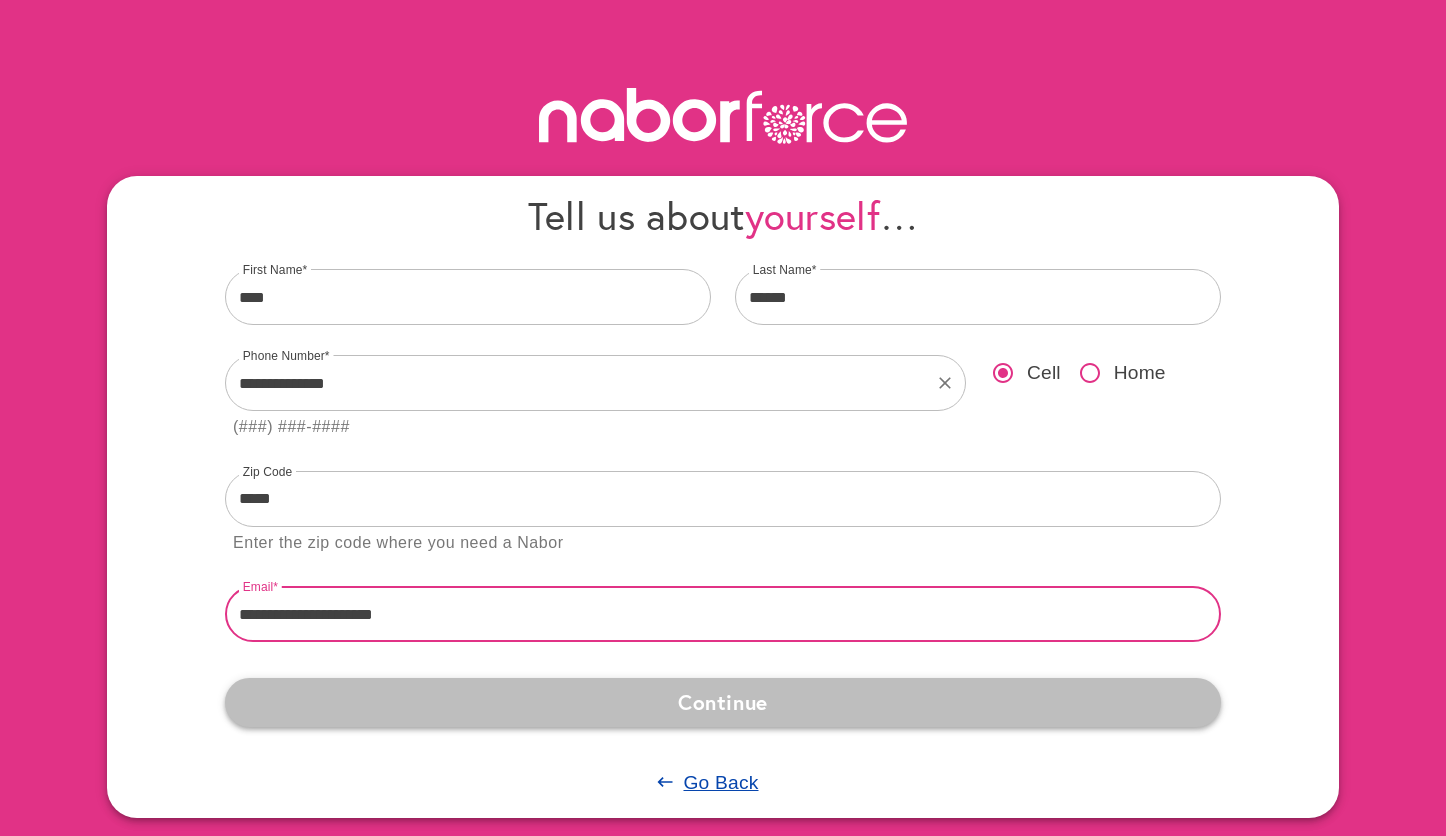 type on "**********" 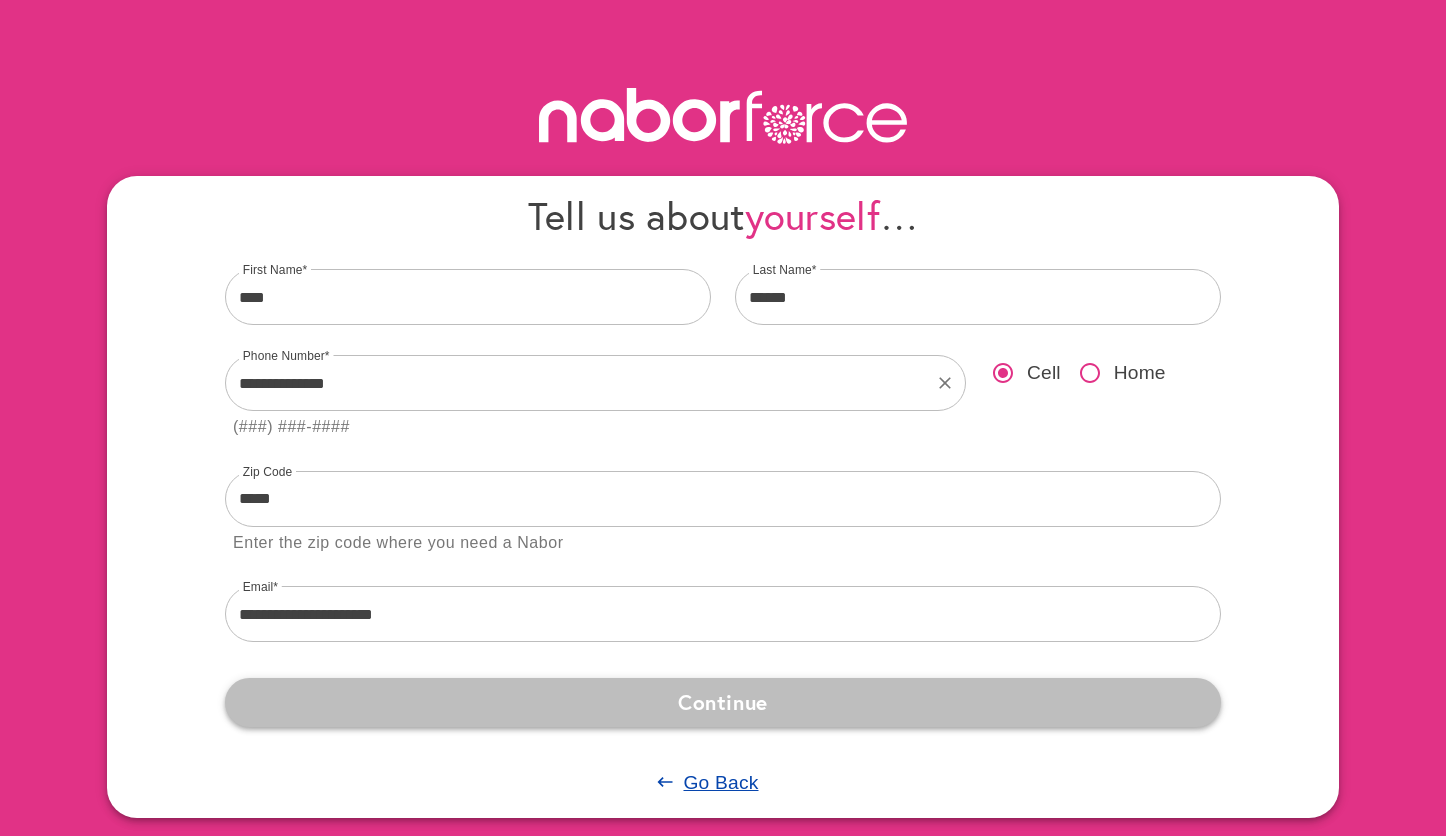 click on "Continue" at bounding box center (723, 702) 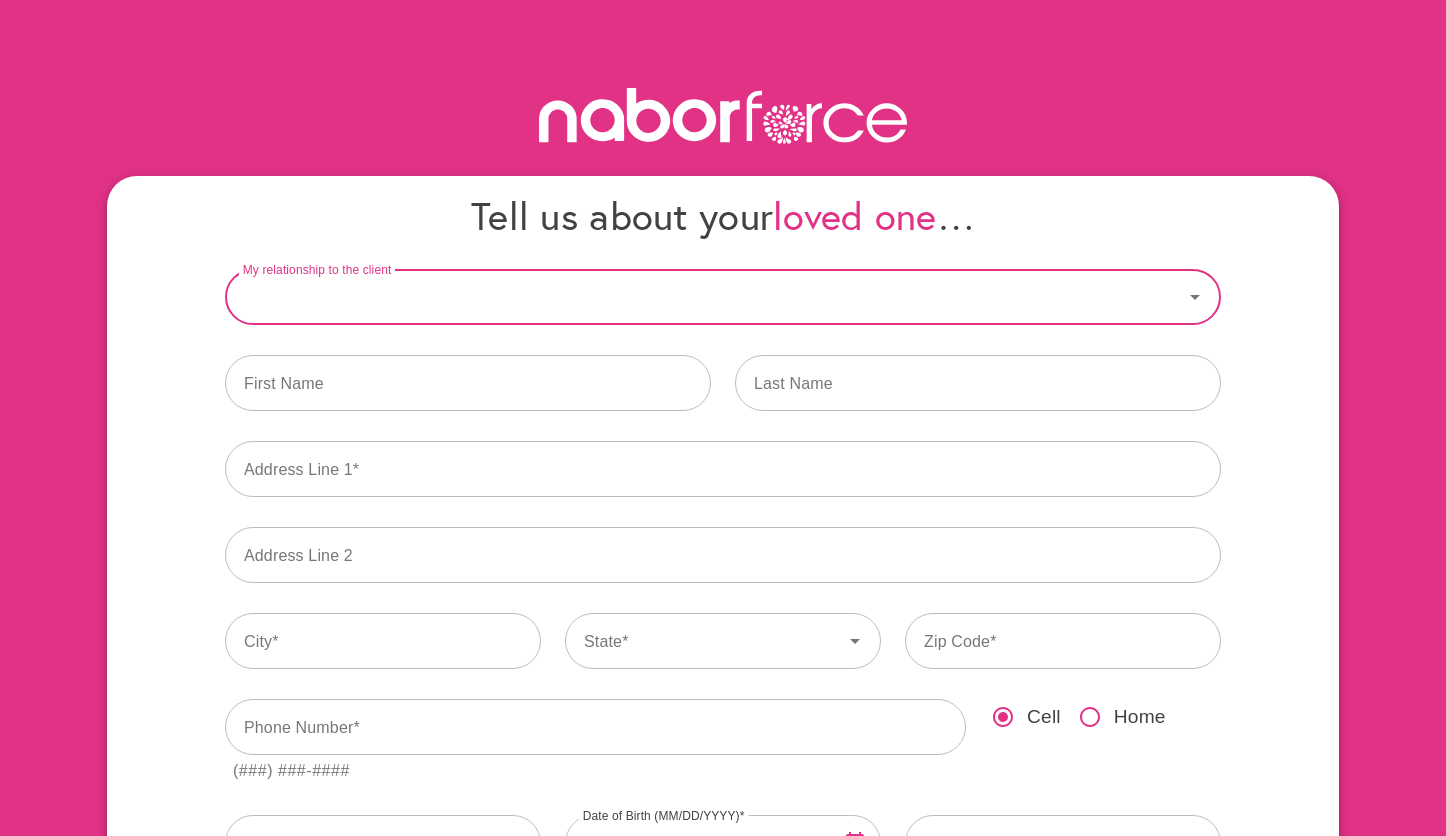 click on "My relationship to the client" at bounding box center [704, 297] 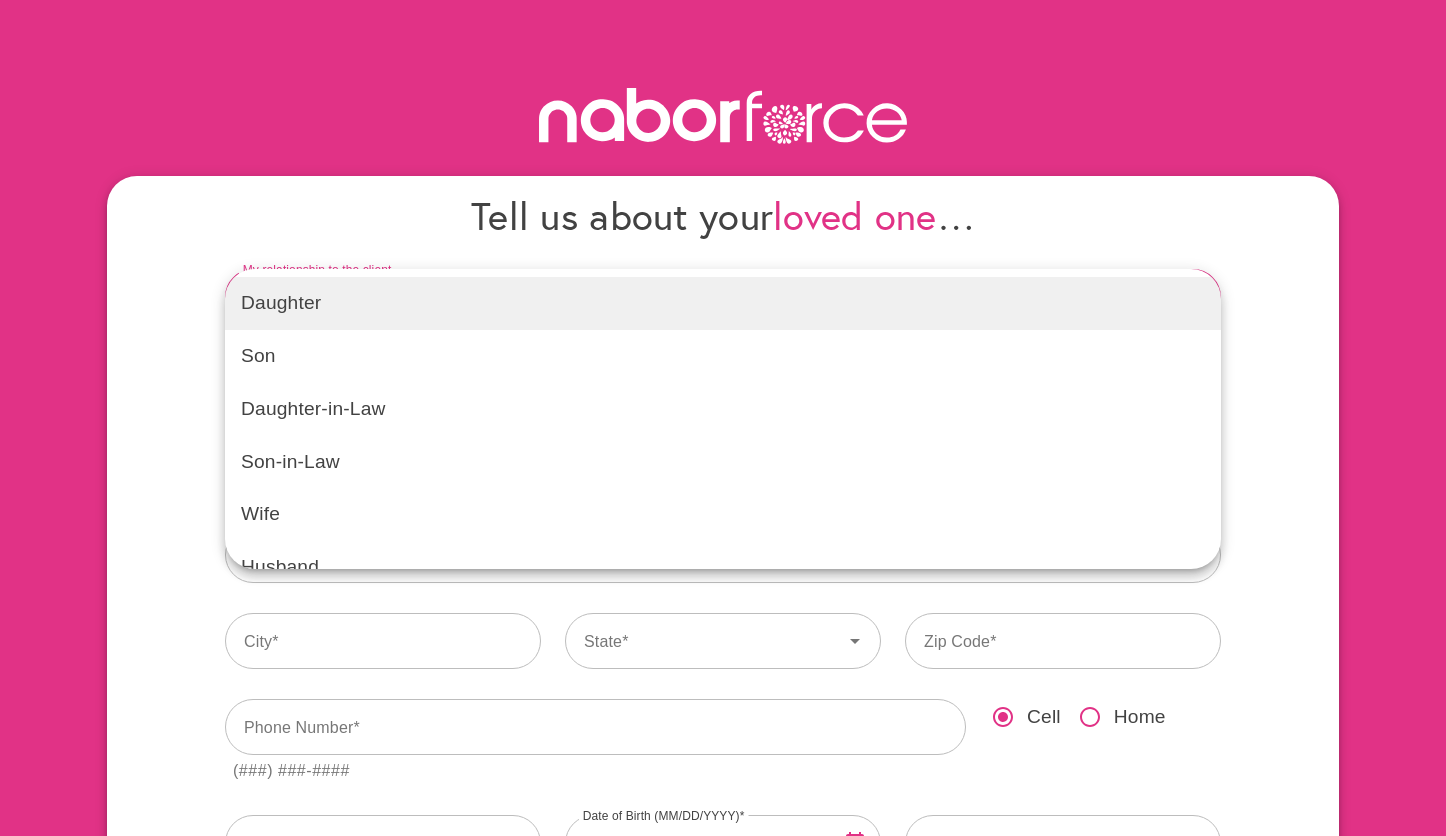 click on "Daughter" at bounding box center [723, 303] 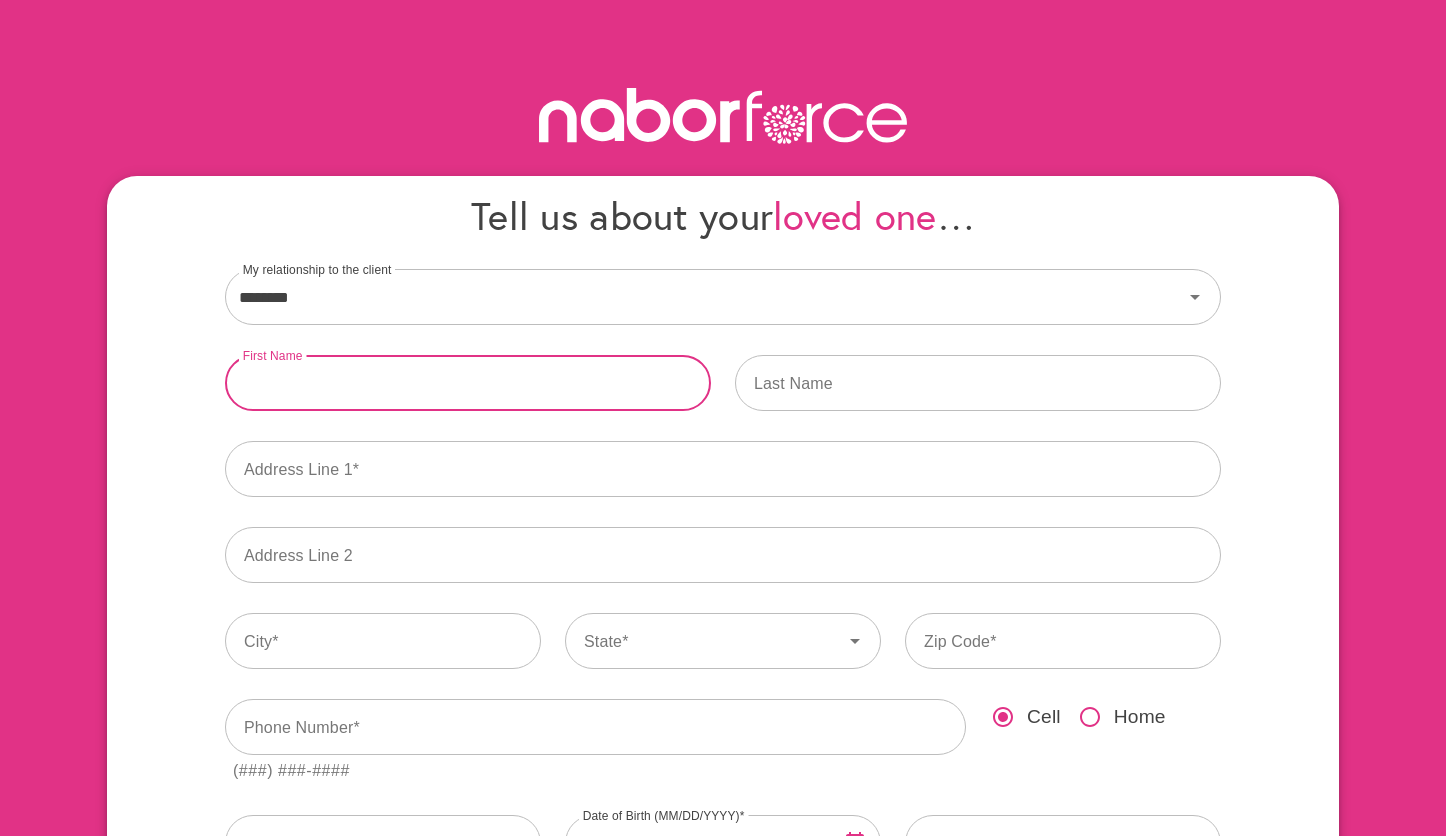 drag, startPoint x: 334, startPoint y: 389, endPoint x: 347, endPoint y: 364, distance: 28.178005 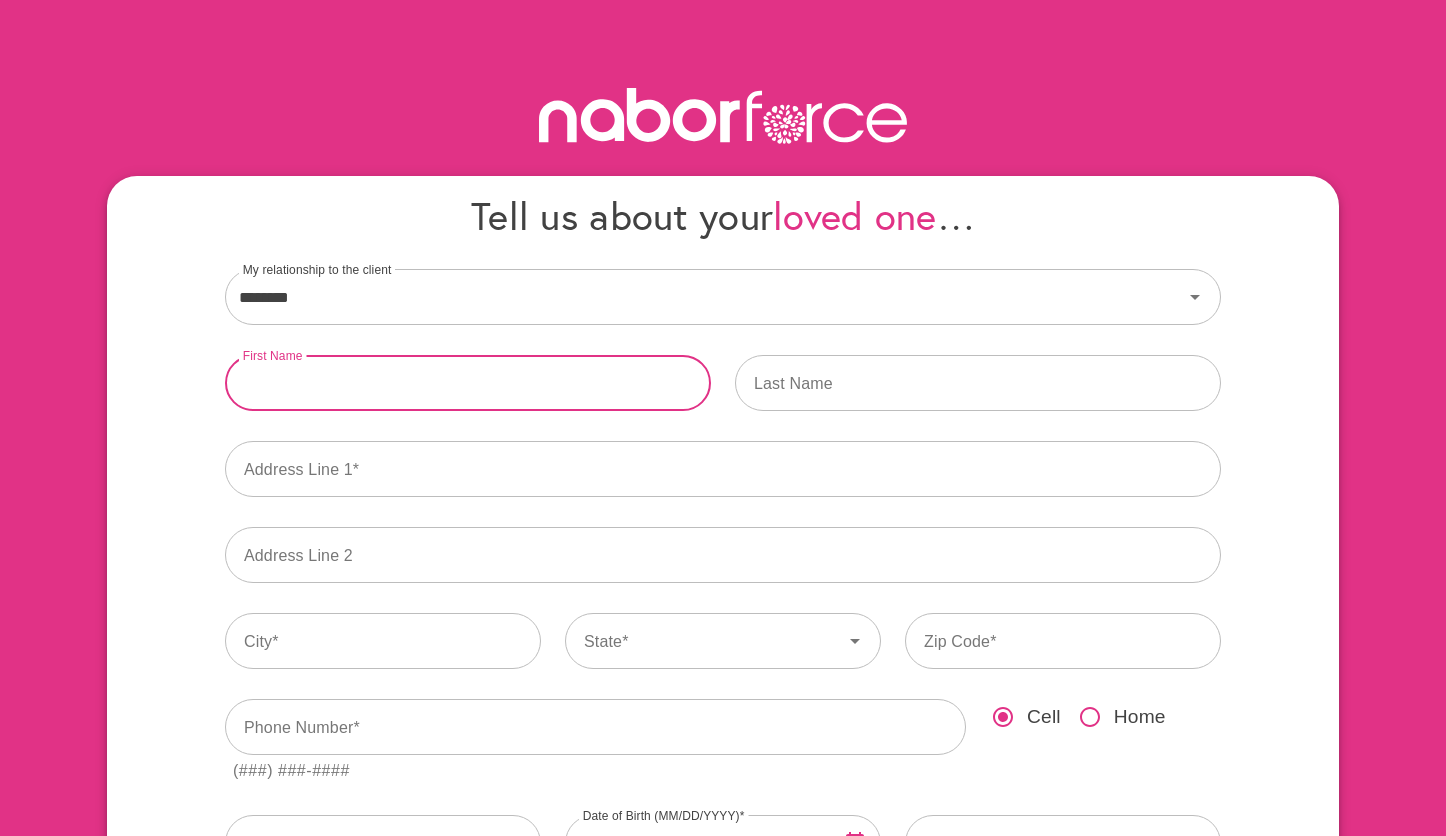 click at bounding box center (468, 383) 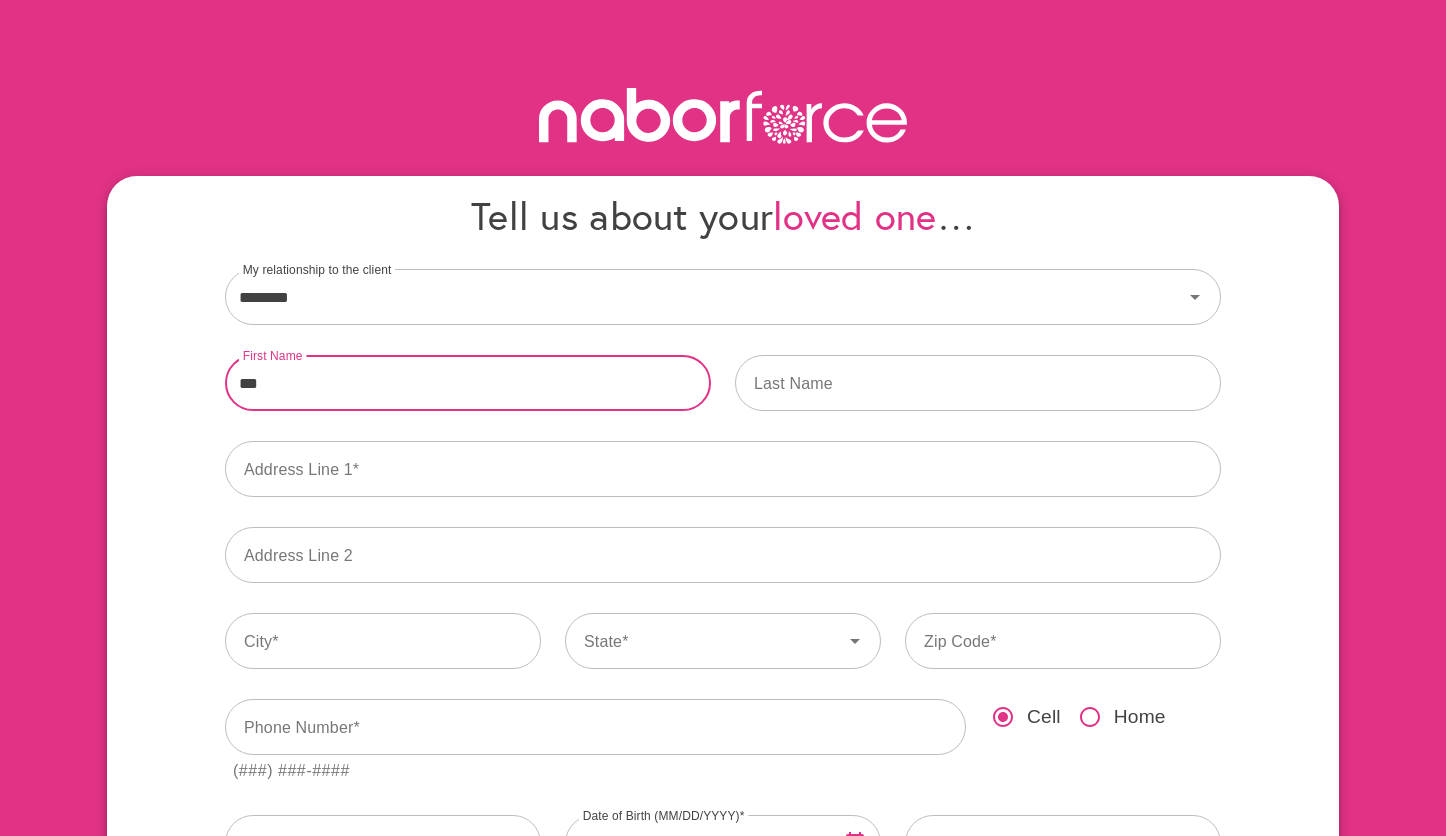 type on "***" 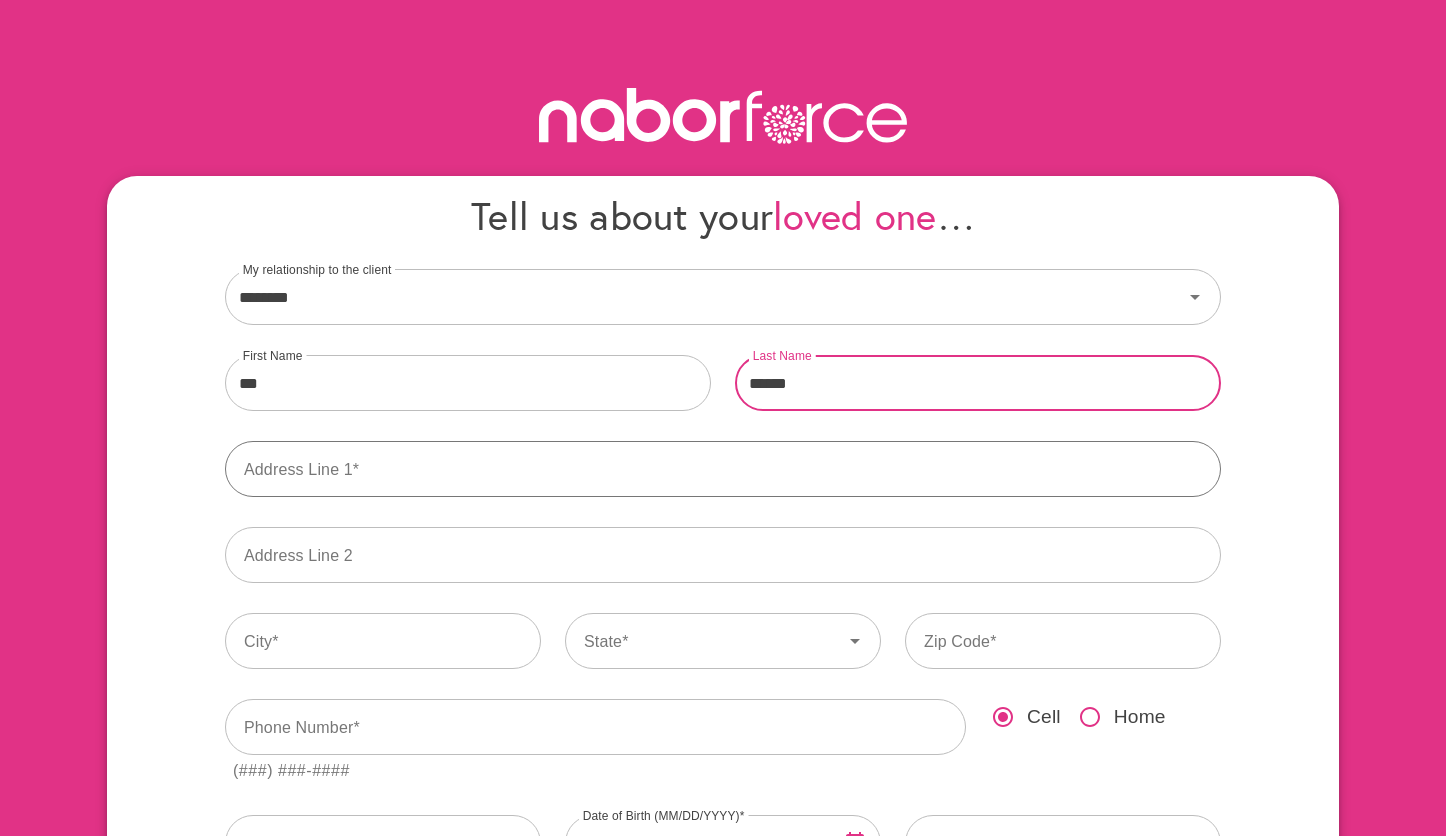 type on "******" 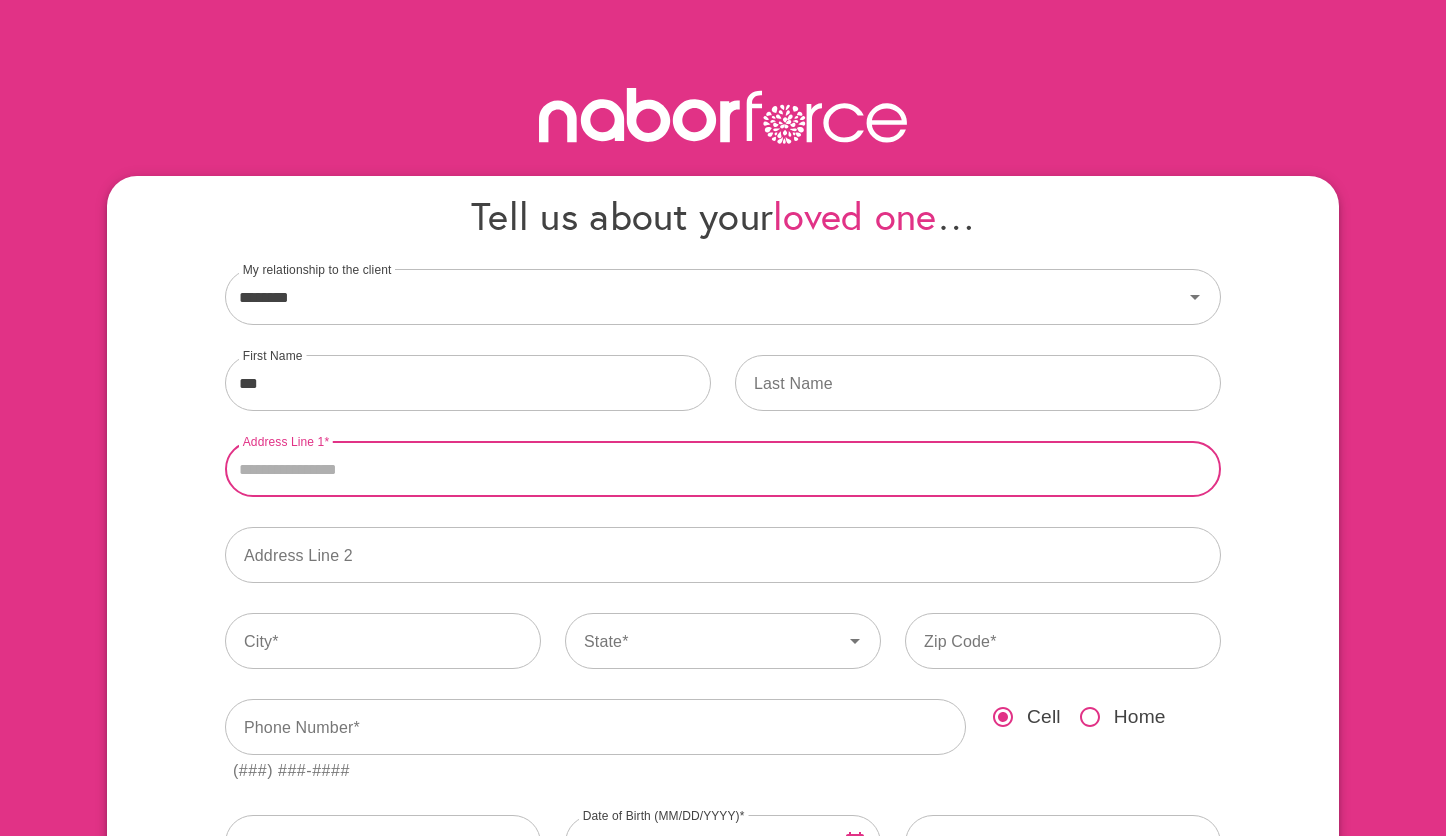 click on "Address Line 1" at bounding box center [723, 469] 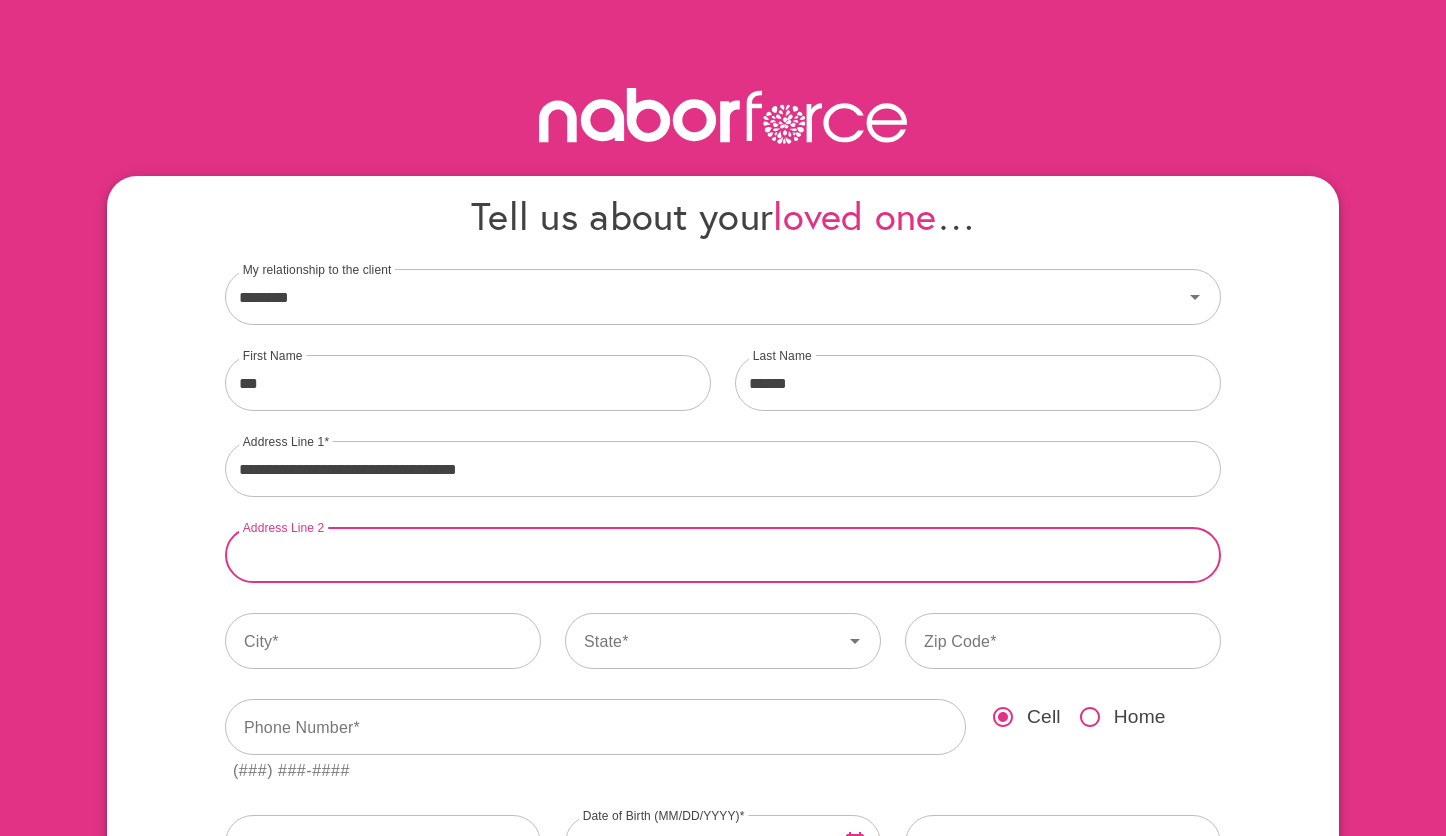 type on "**********" 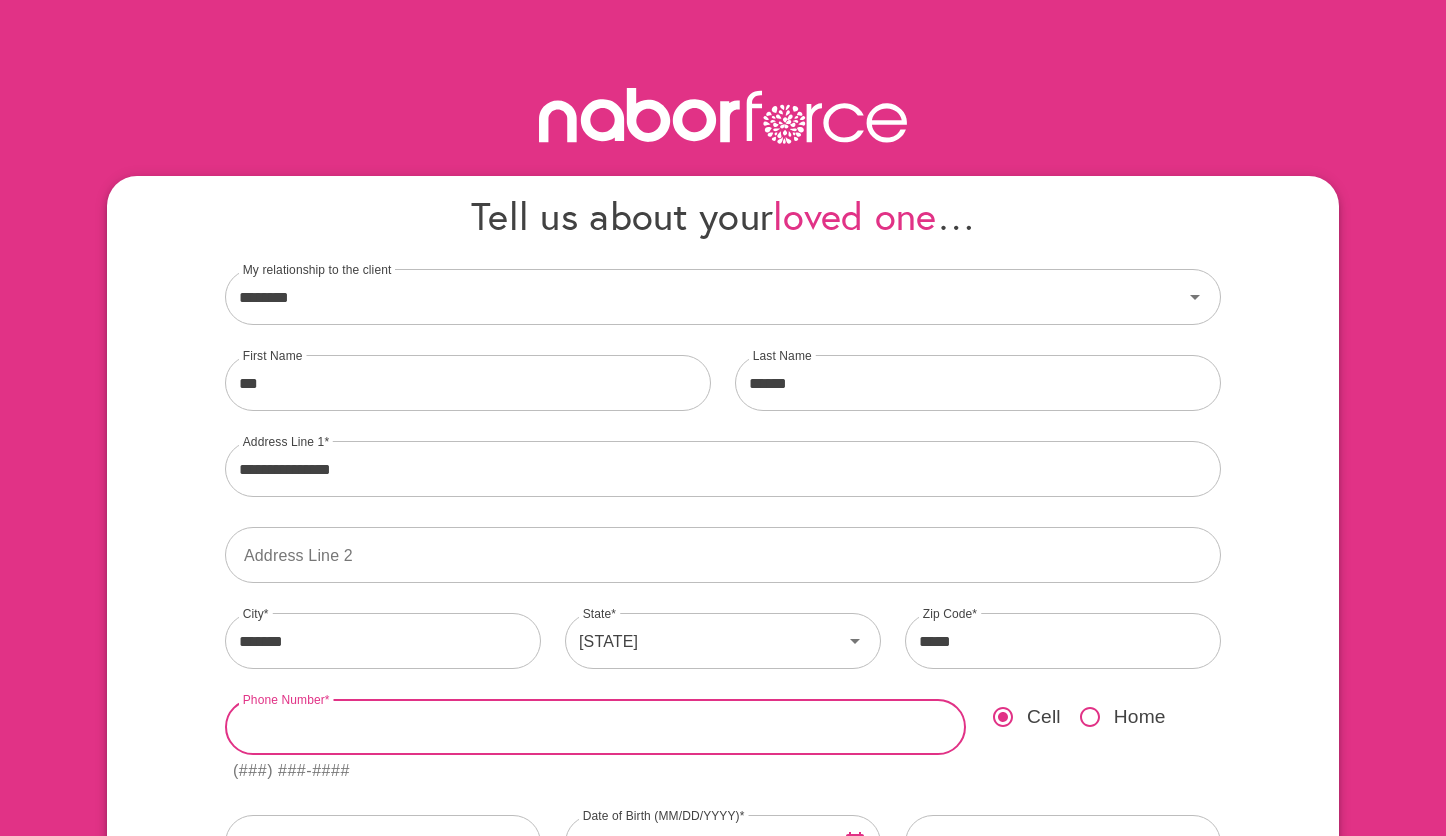 click at bounding box center [595, 727] 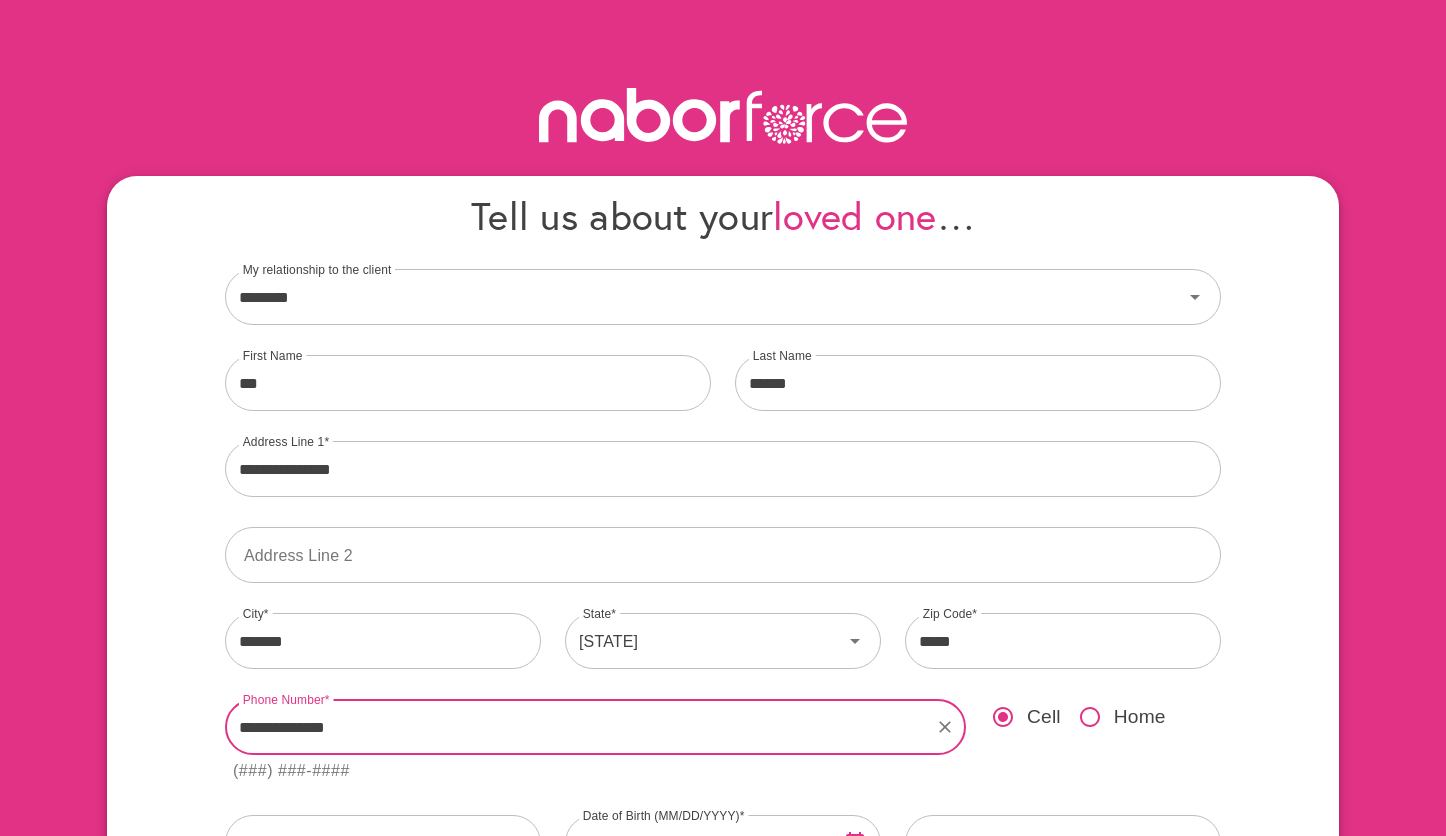 type on "**********" 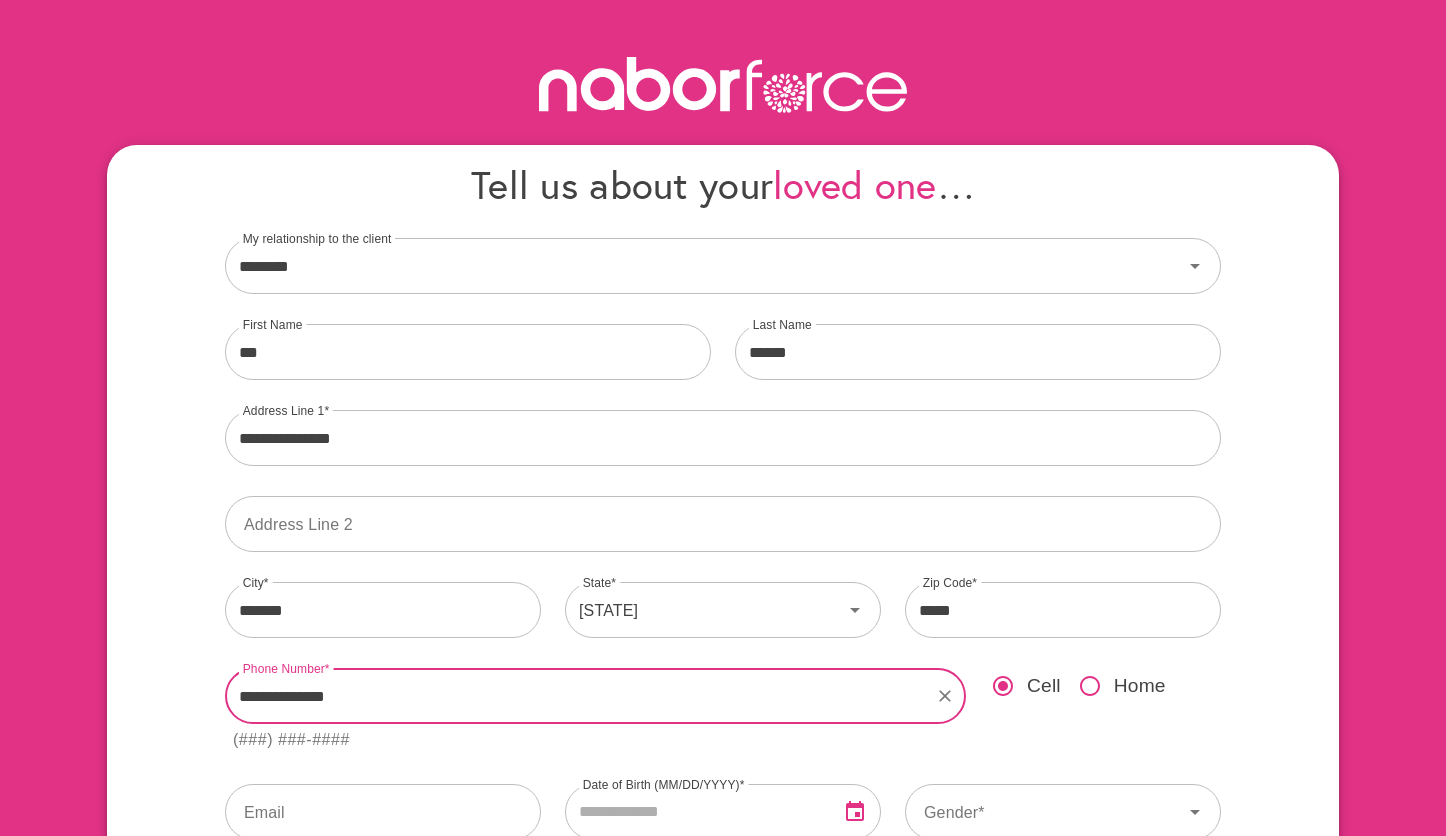 scroll, scrollTop: 34, scrollLeft: 0, axis: vertical 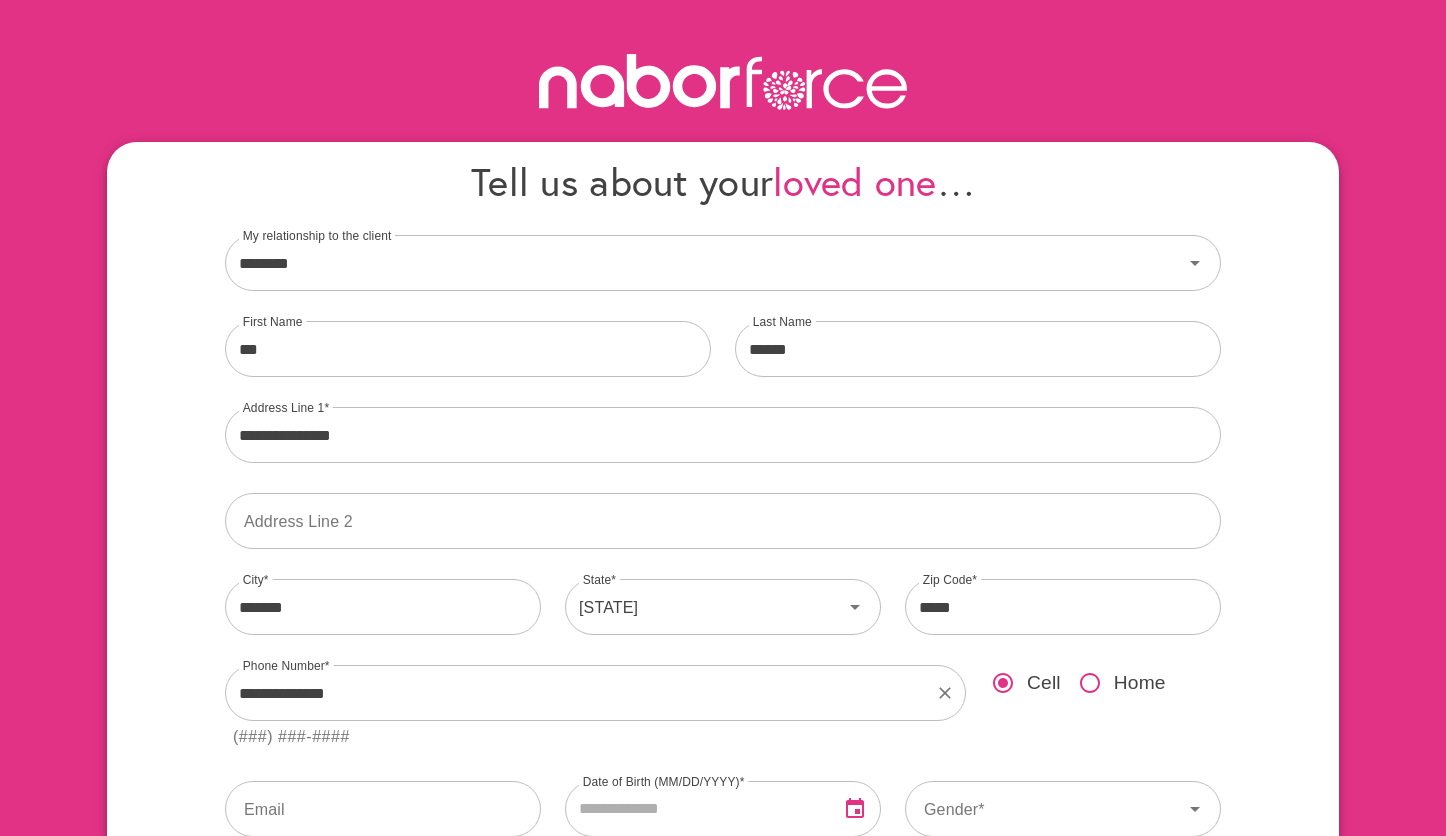 click on "(###) ###-####" at bounding box center (595, 737) 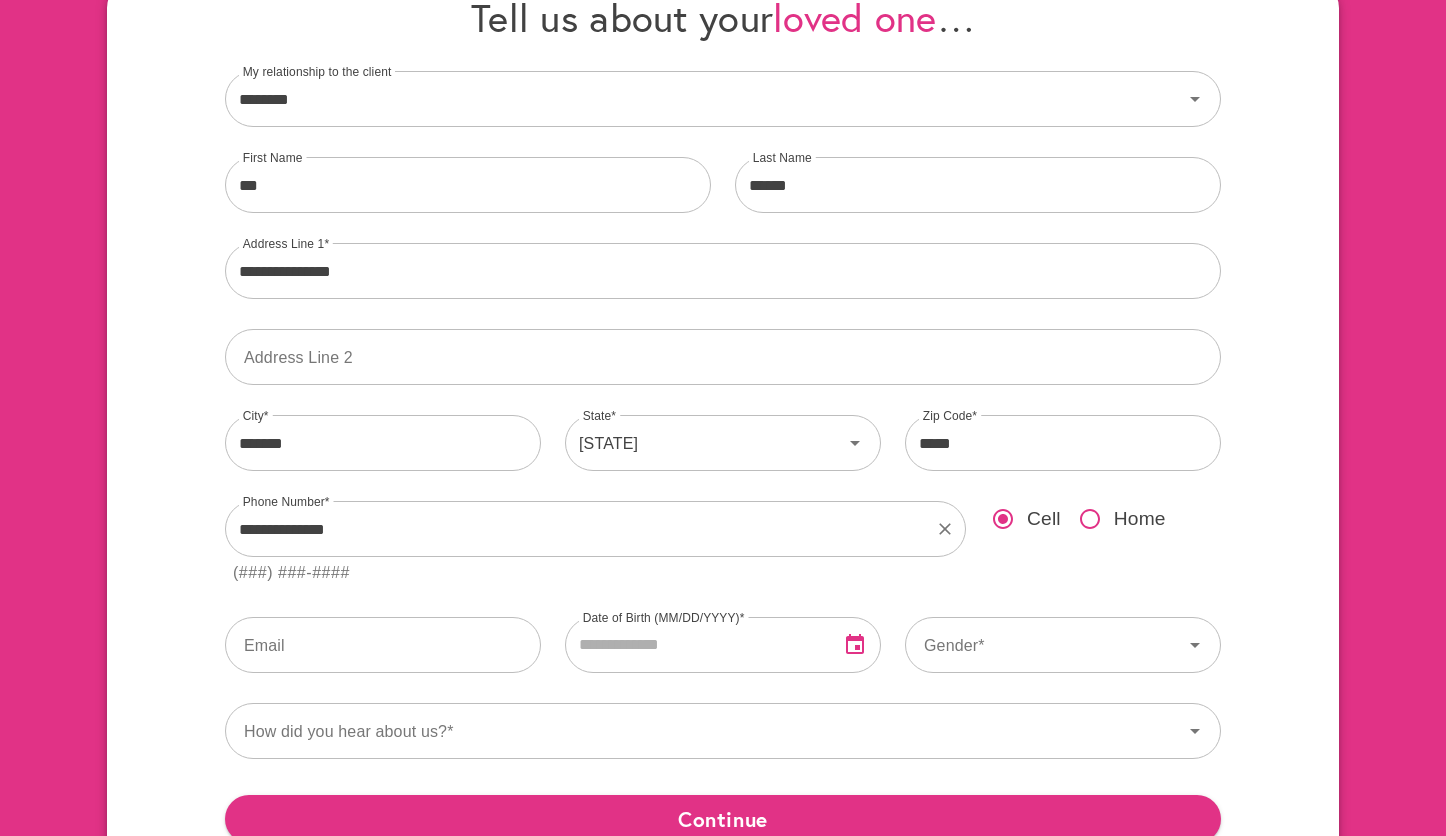 scroll, scrollTop: 337, scrollLeft: 0, axis: vertical 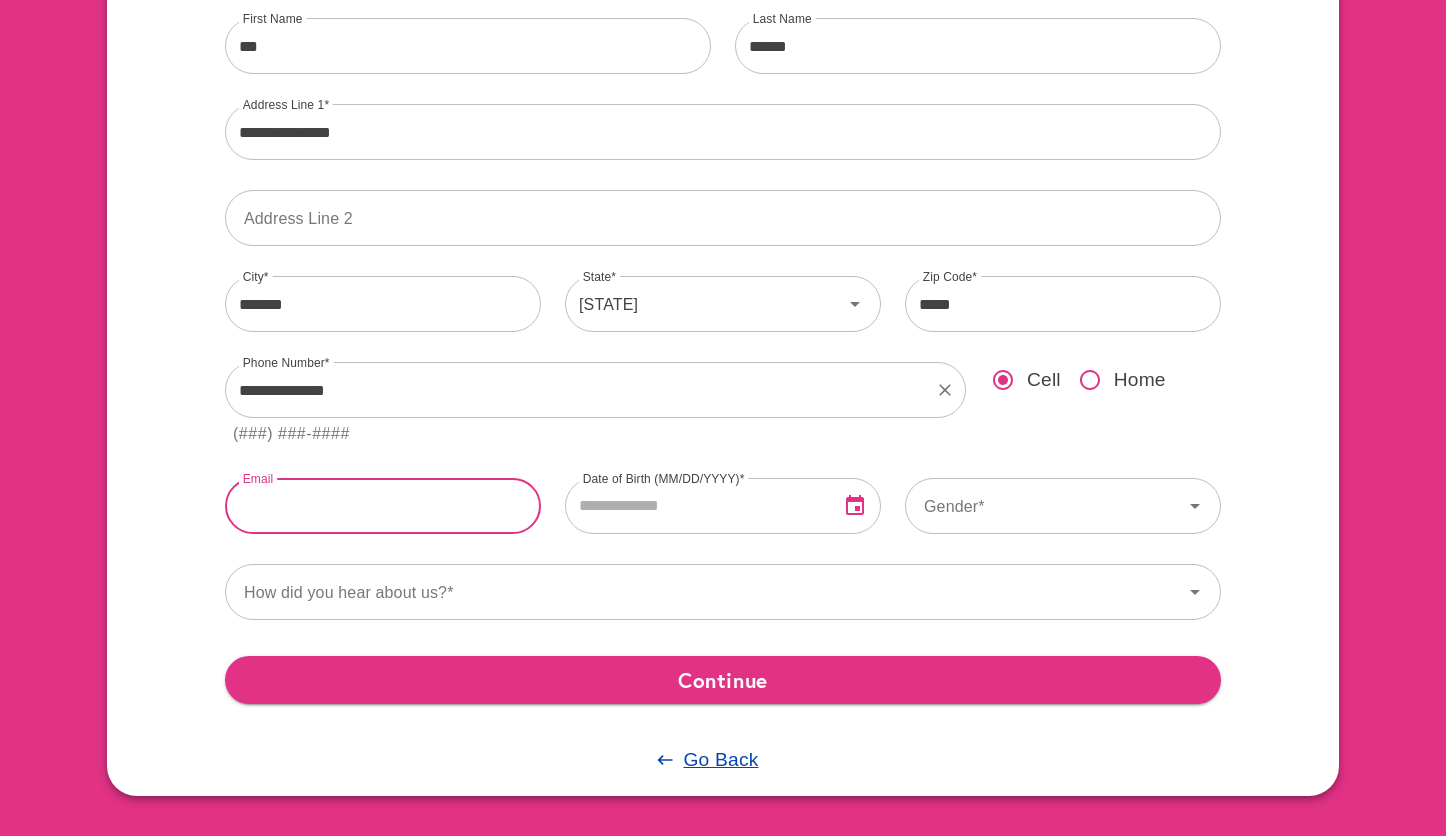 click at bounding box center [383, 506] 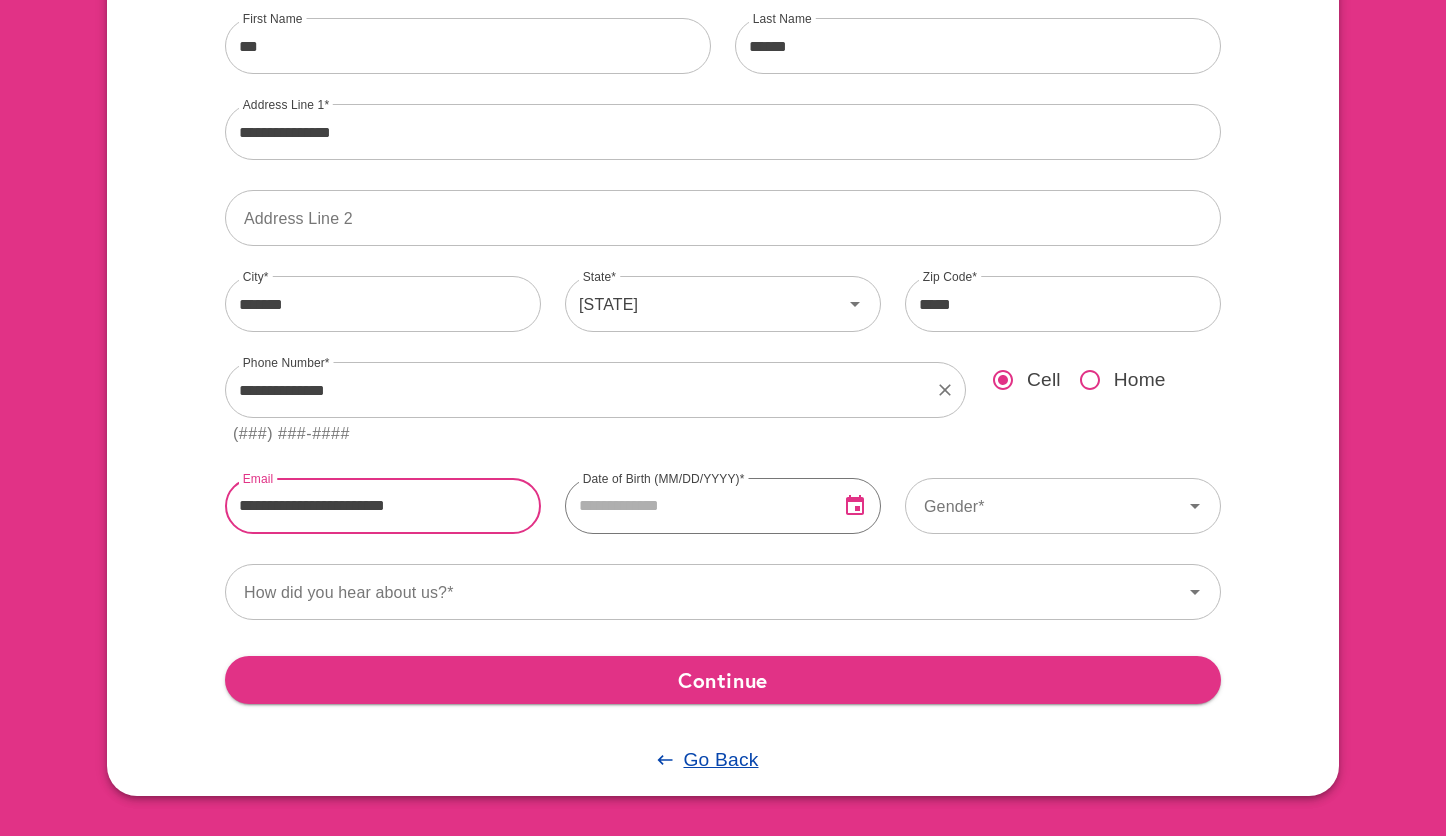 type on "**********" 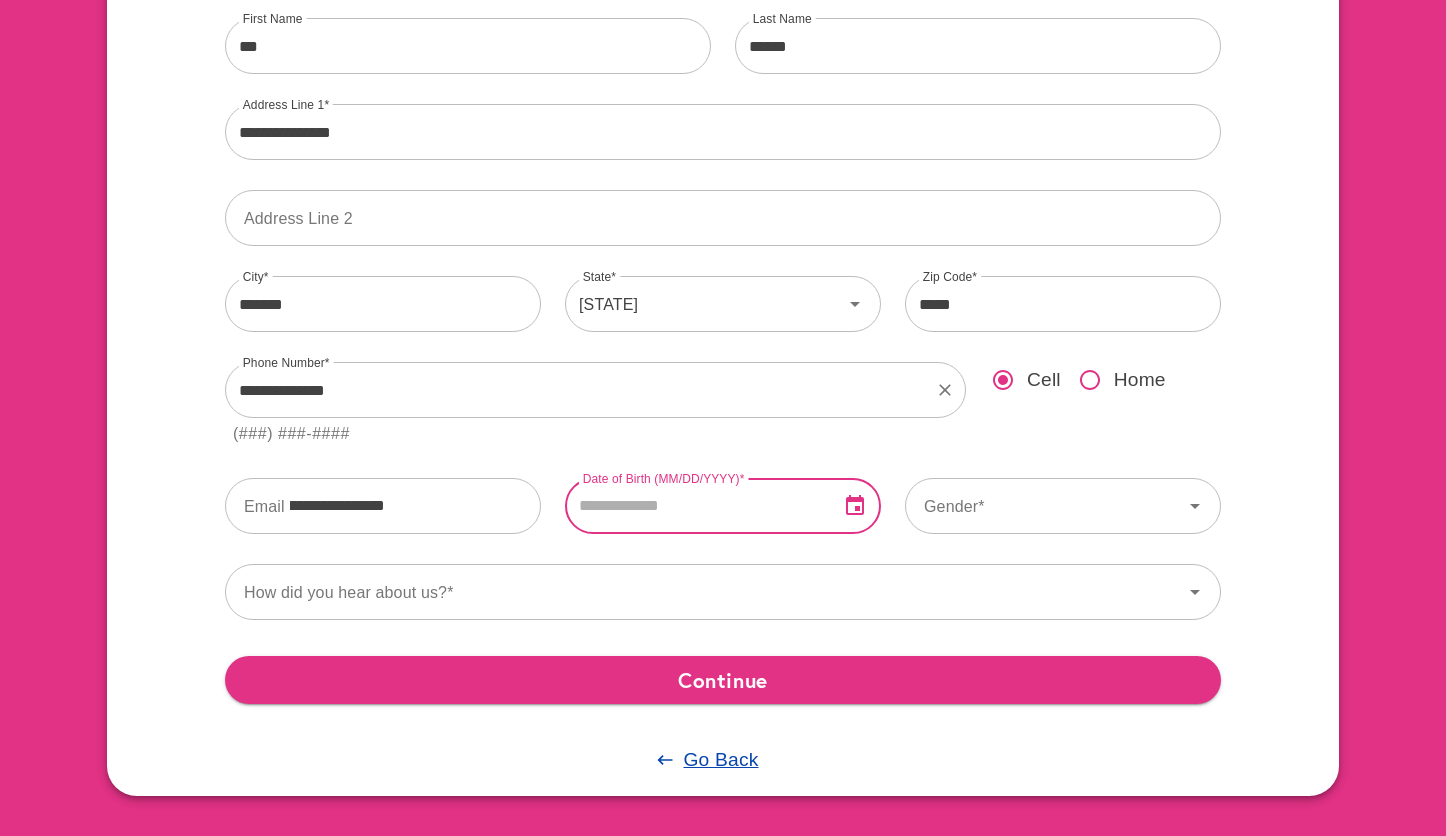 click at bounding box center [694, 506] 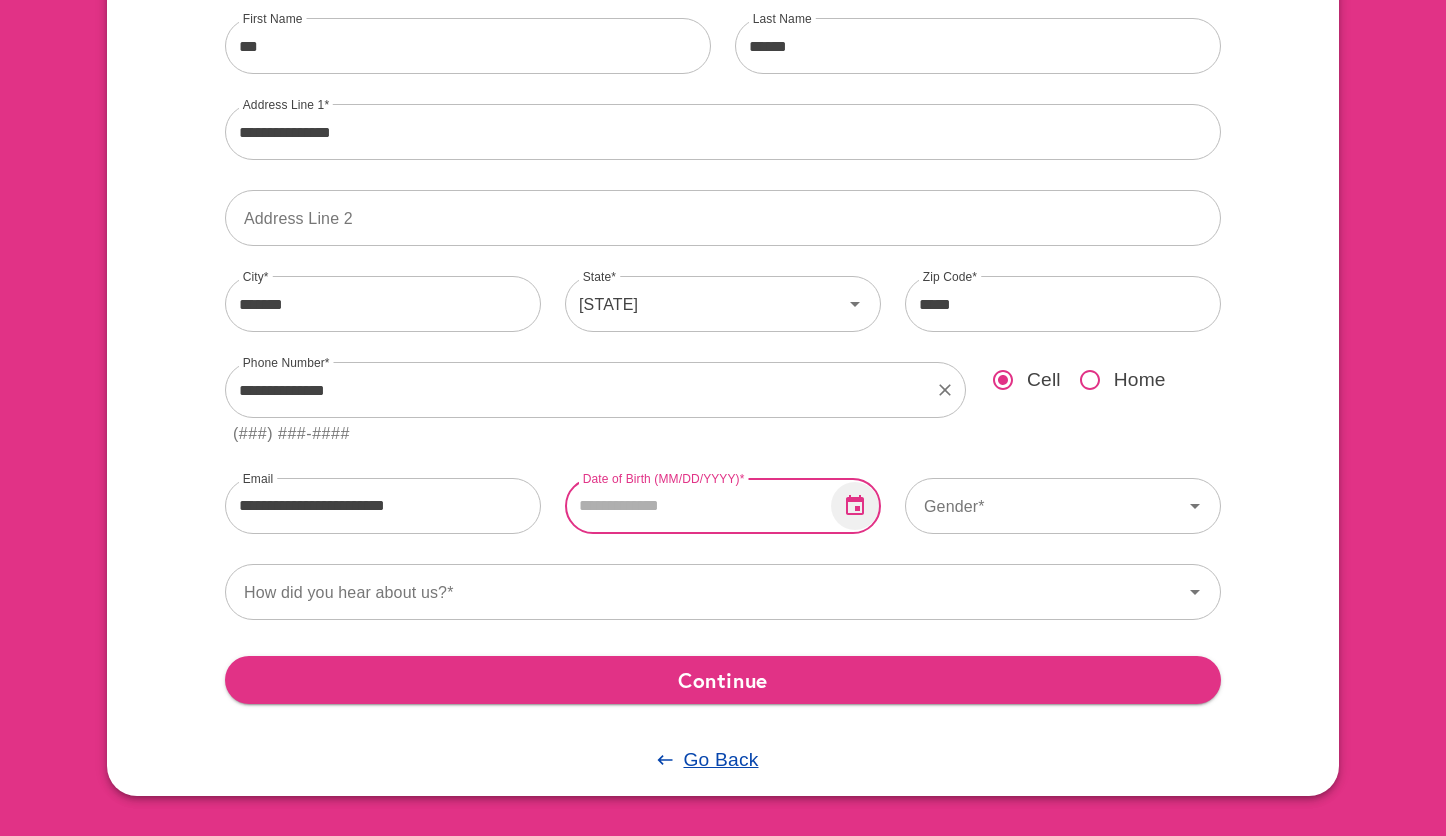 click 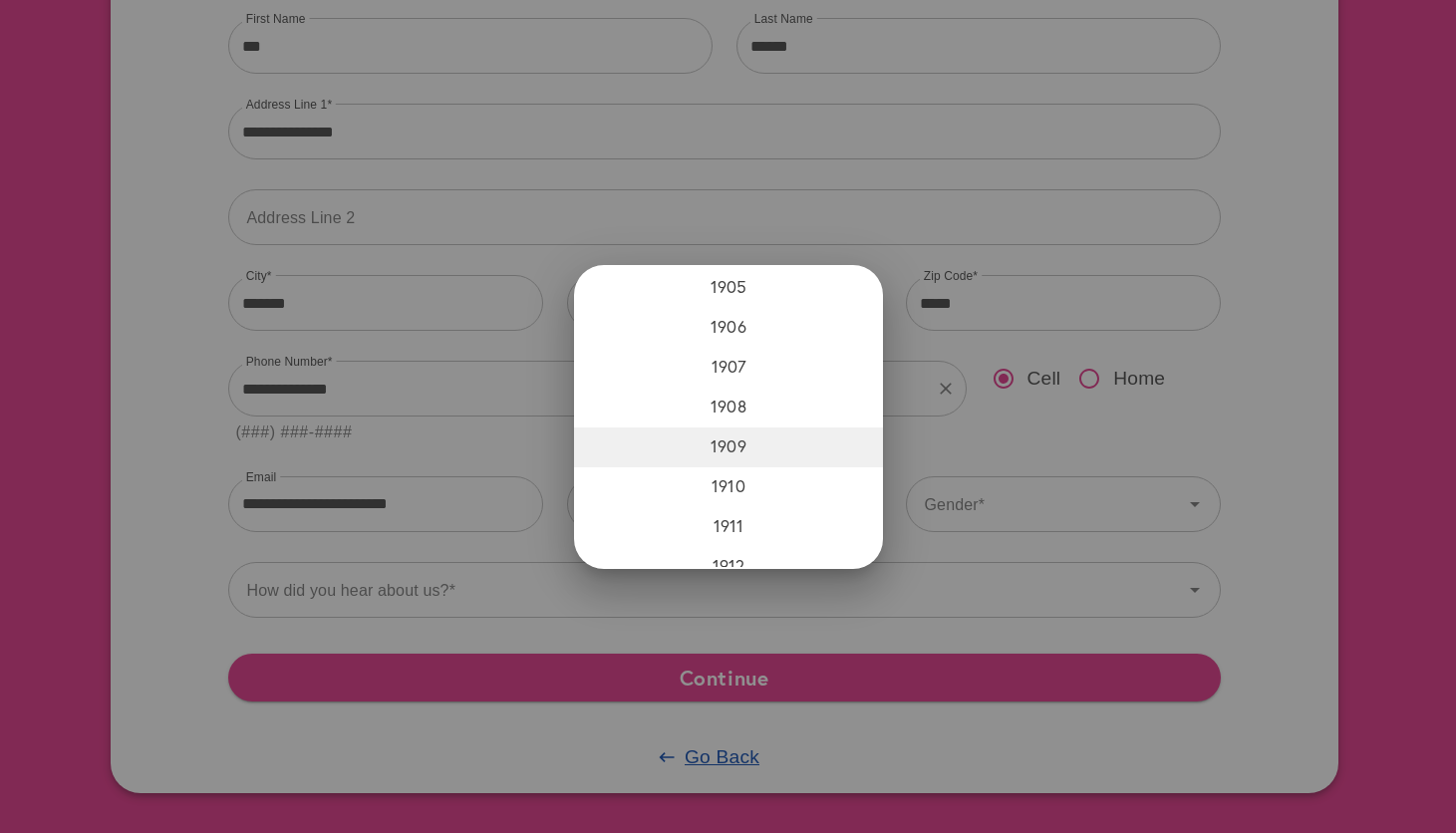 click on "1909" at bounding box center [728, 446] 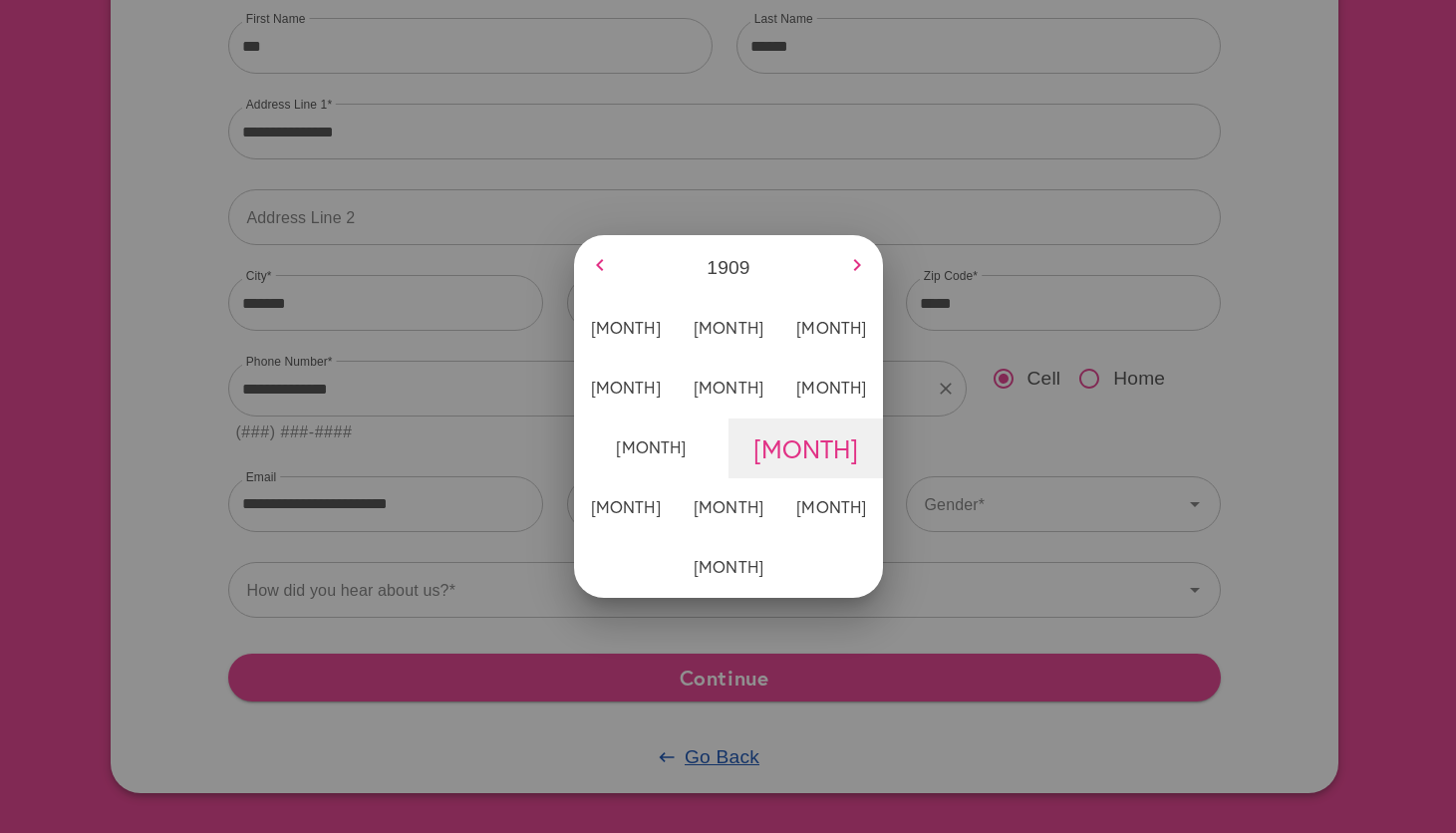 click on "Aug" at bounding box center (805, 448) 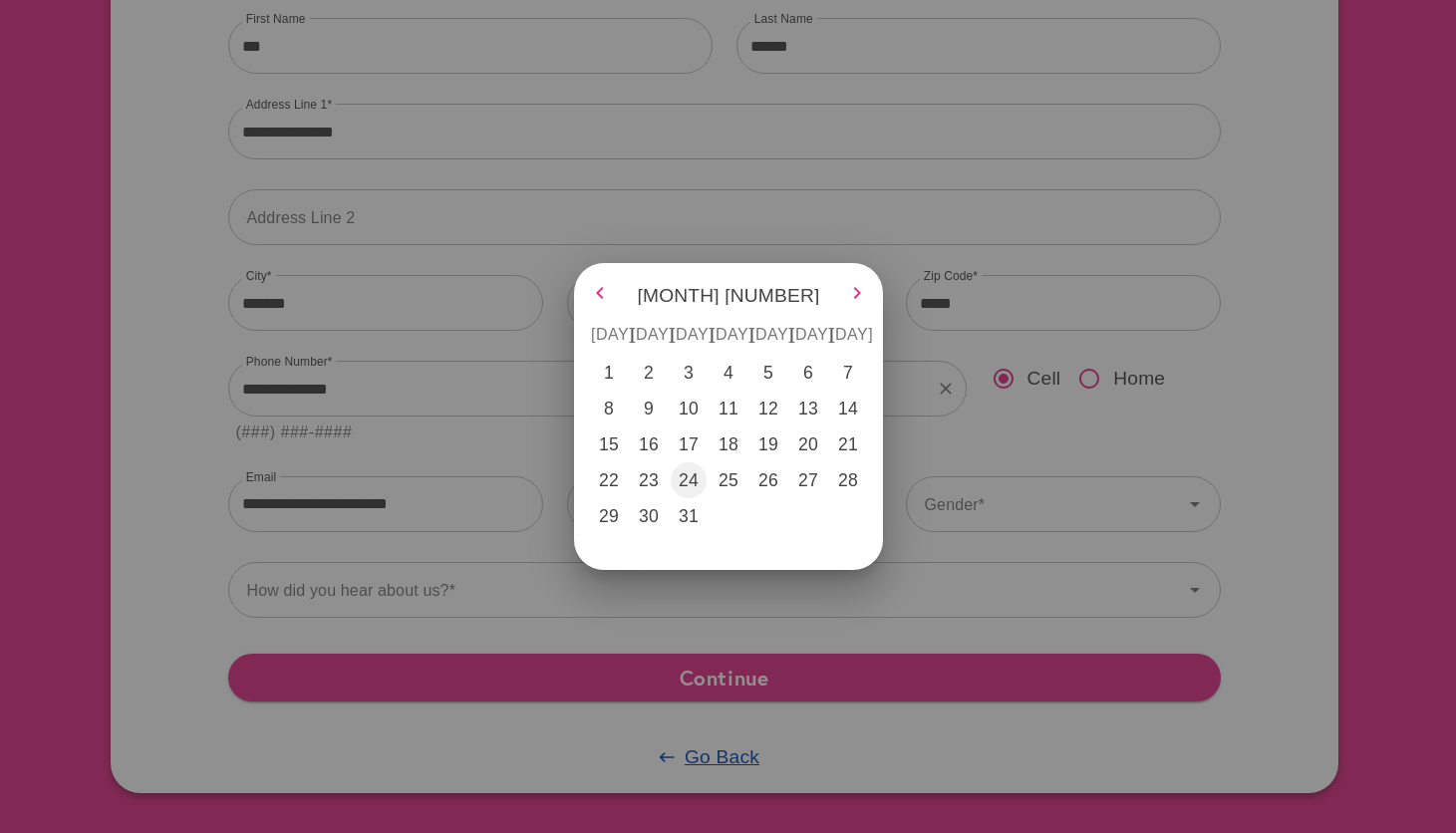 click on "24" at bounding box center [689, 480] 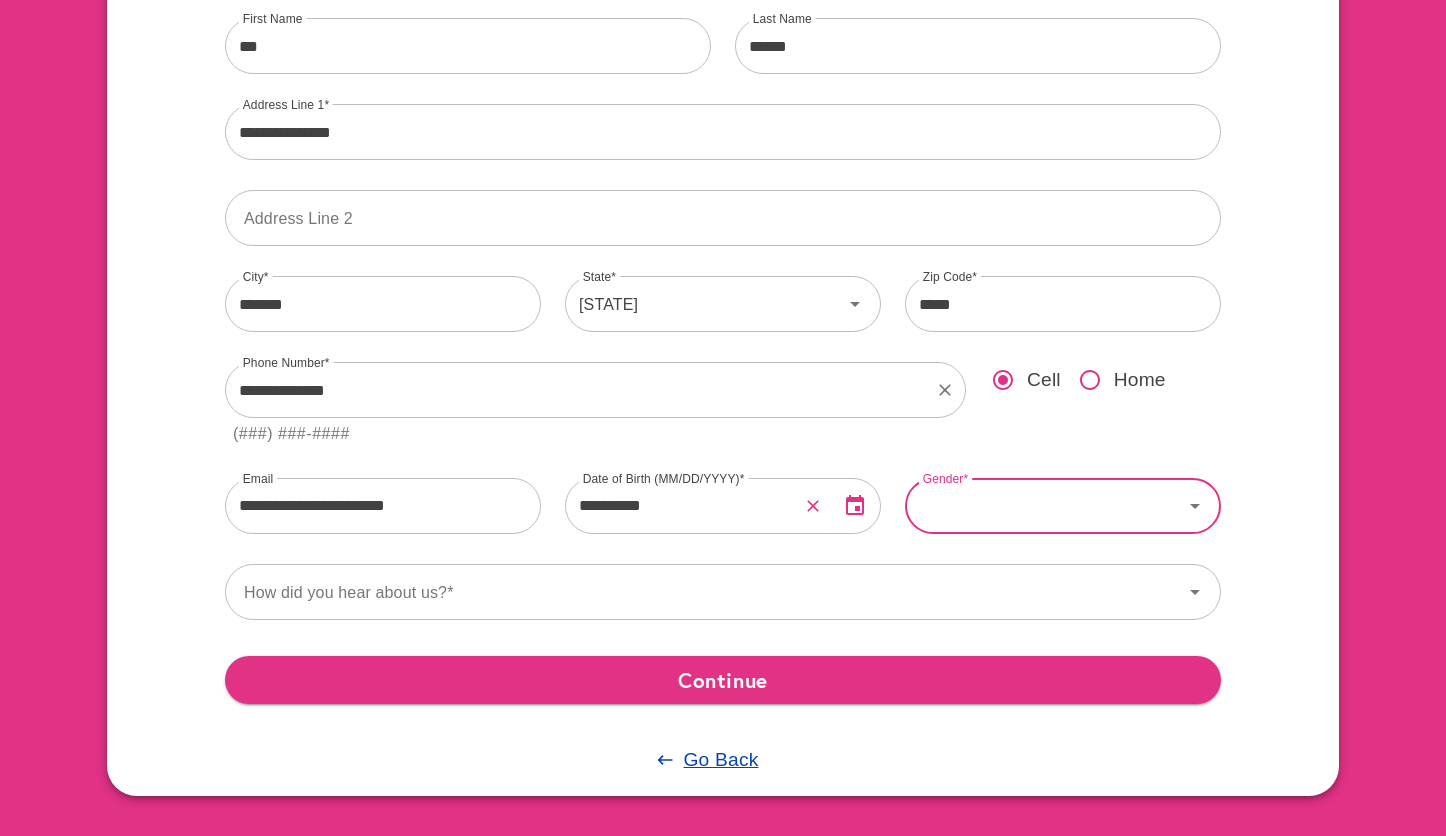 click on "Gender" at bounding box center (1044, 506) 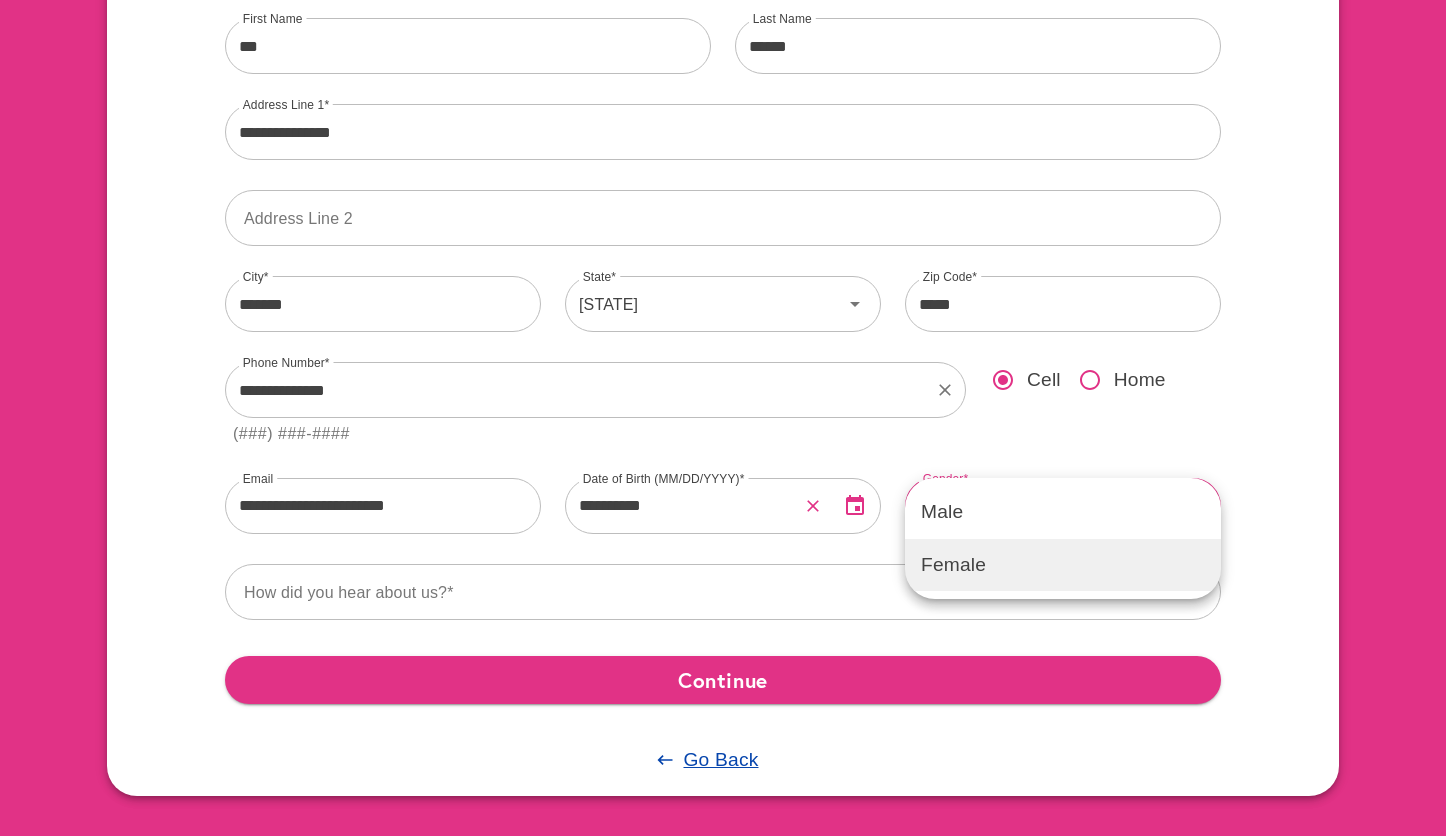 click on "Female" at bounding box center (1063, 565) 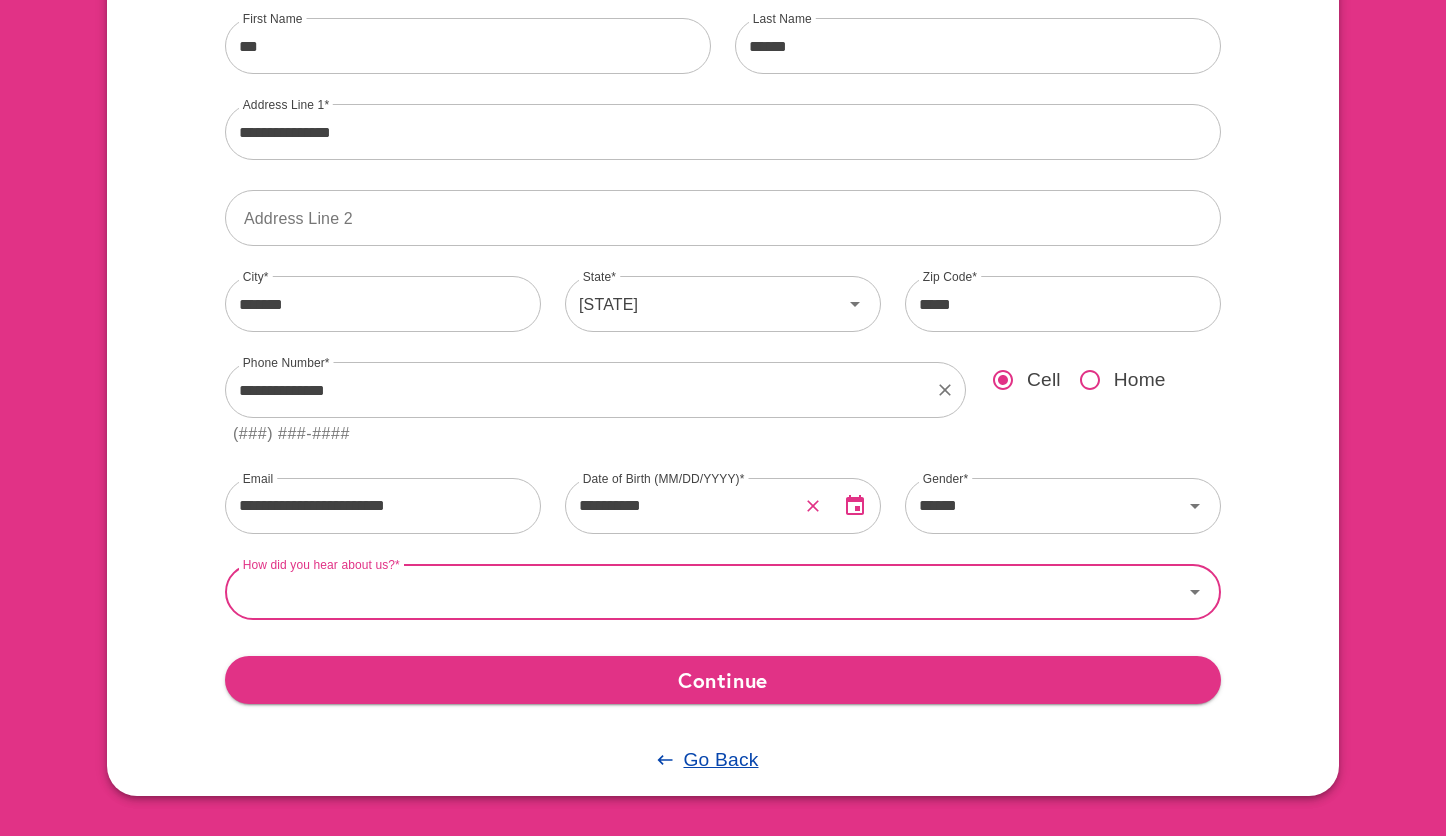 click on "How did you hear about us?" at bounding box center [704, 592] 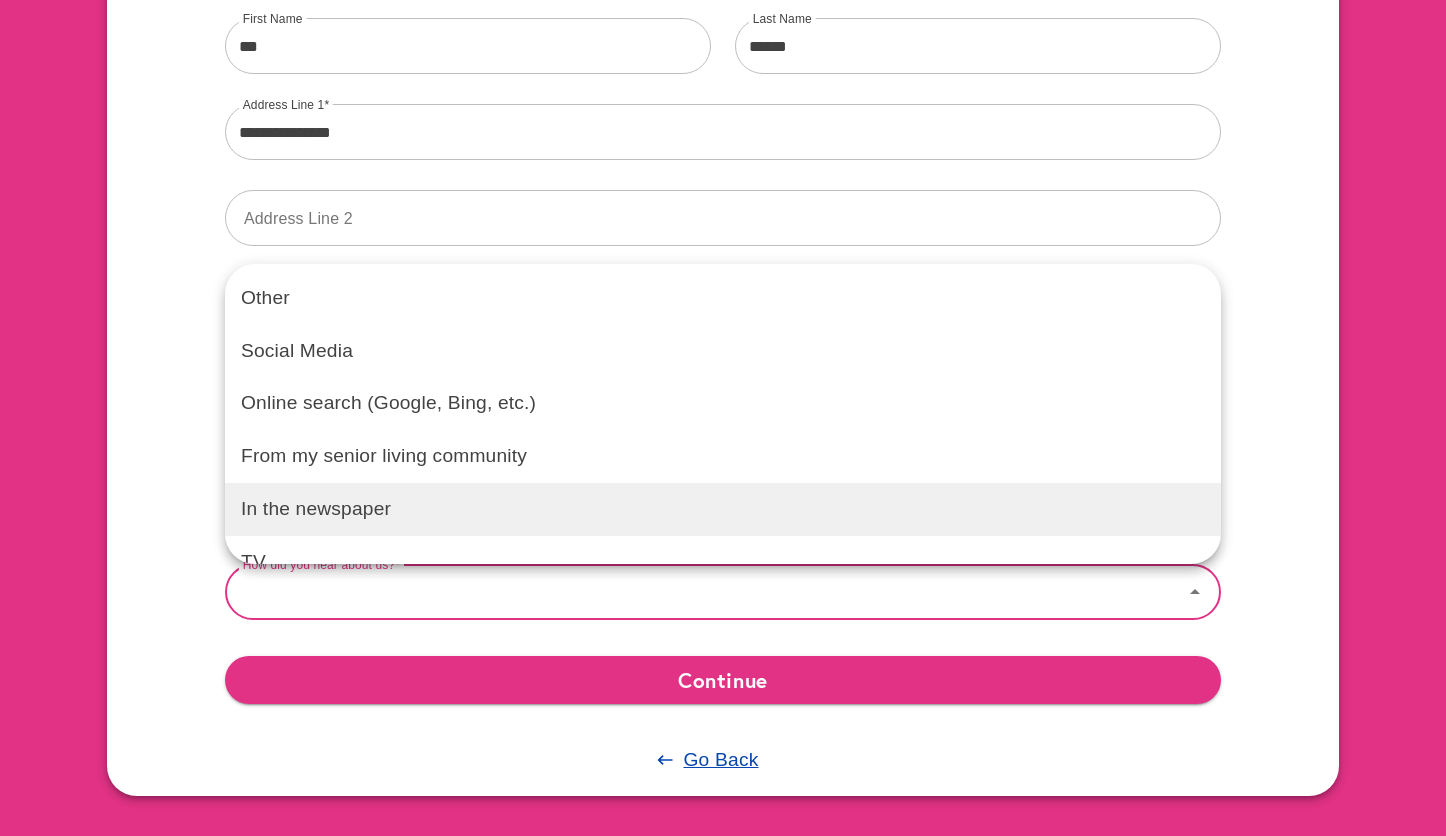 click on "In the newspaper" at bounding box center [723, 509] 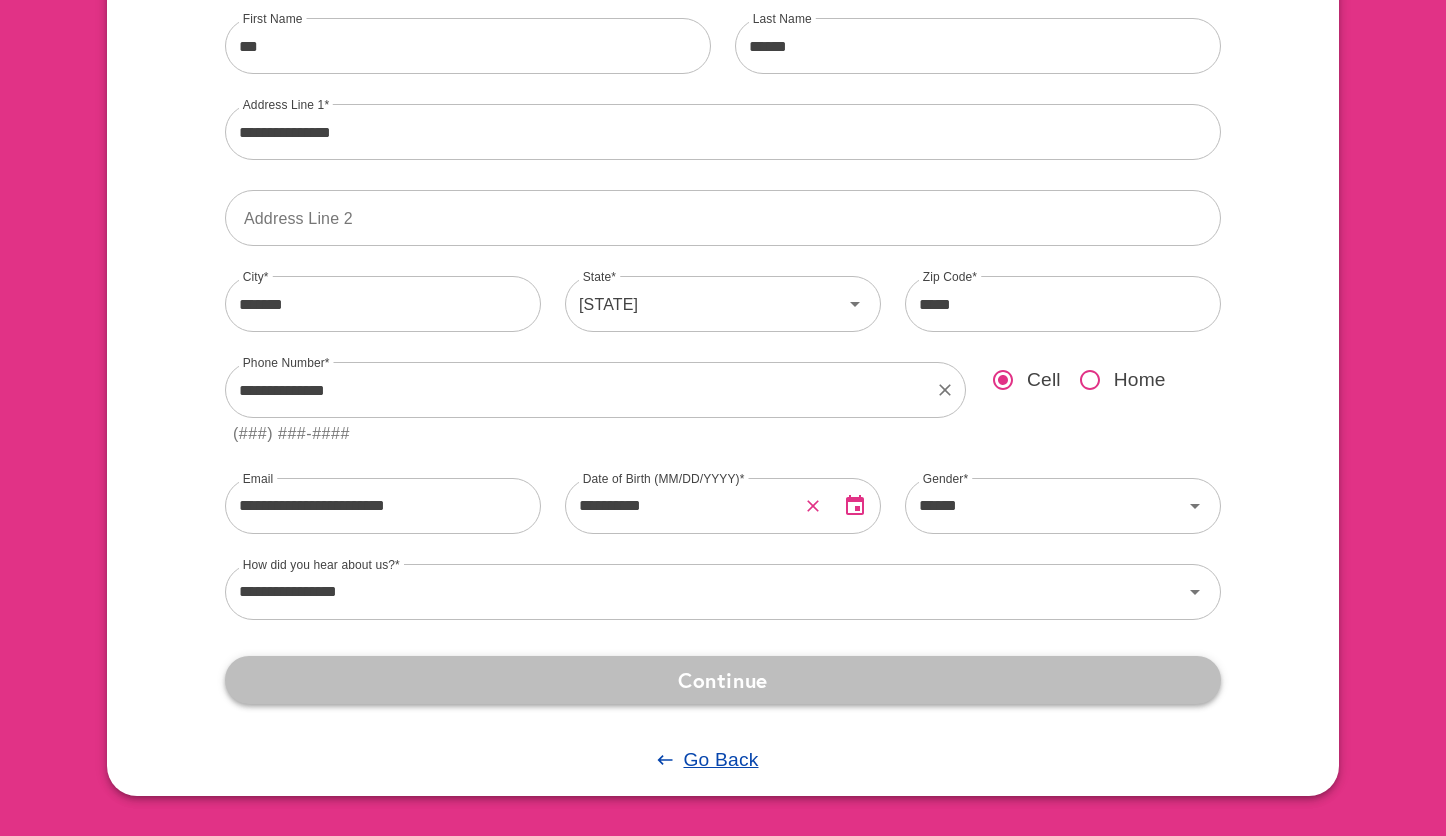 click on "Continue" at bounding box center (723, 680) 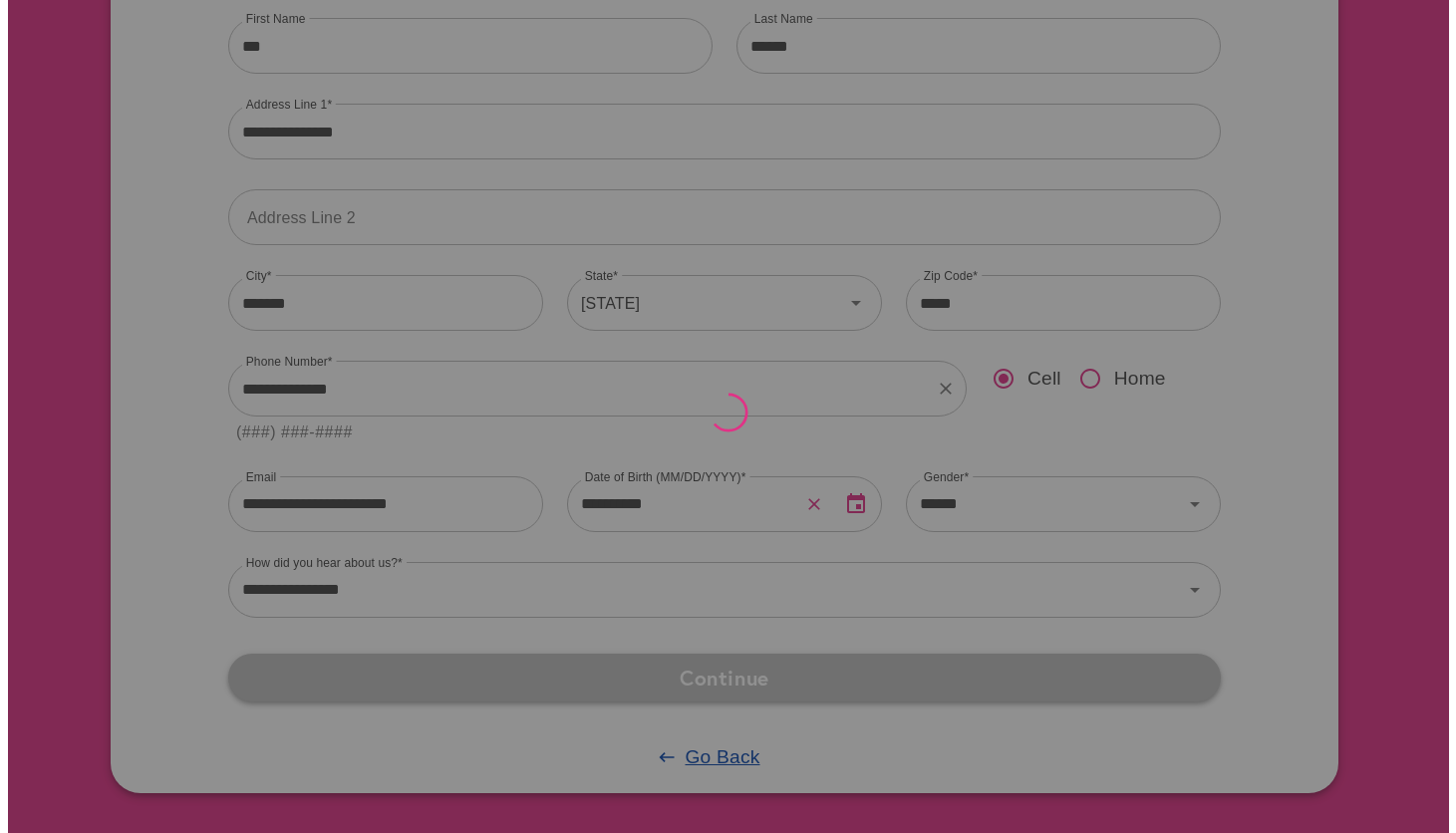 scroll, scrollTop: 0, scrollLeft: 0, axis: both 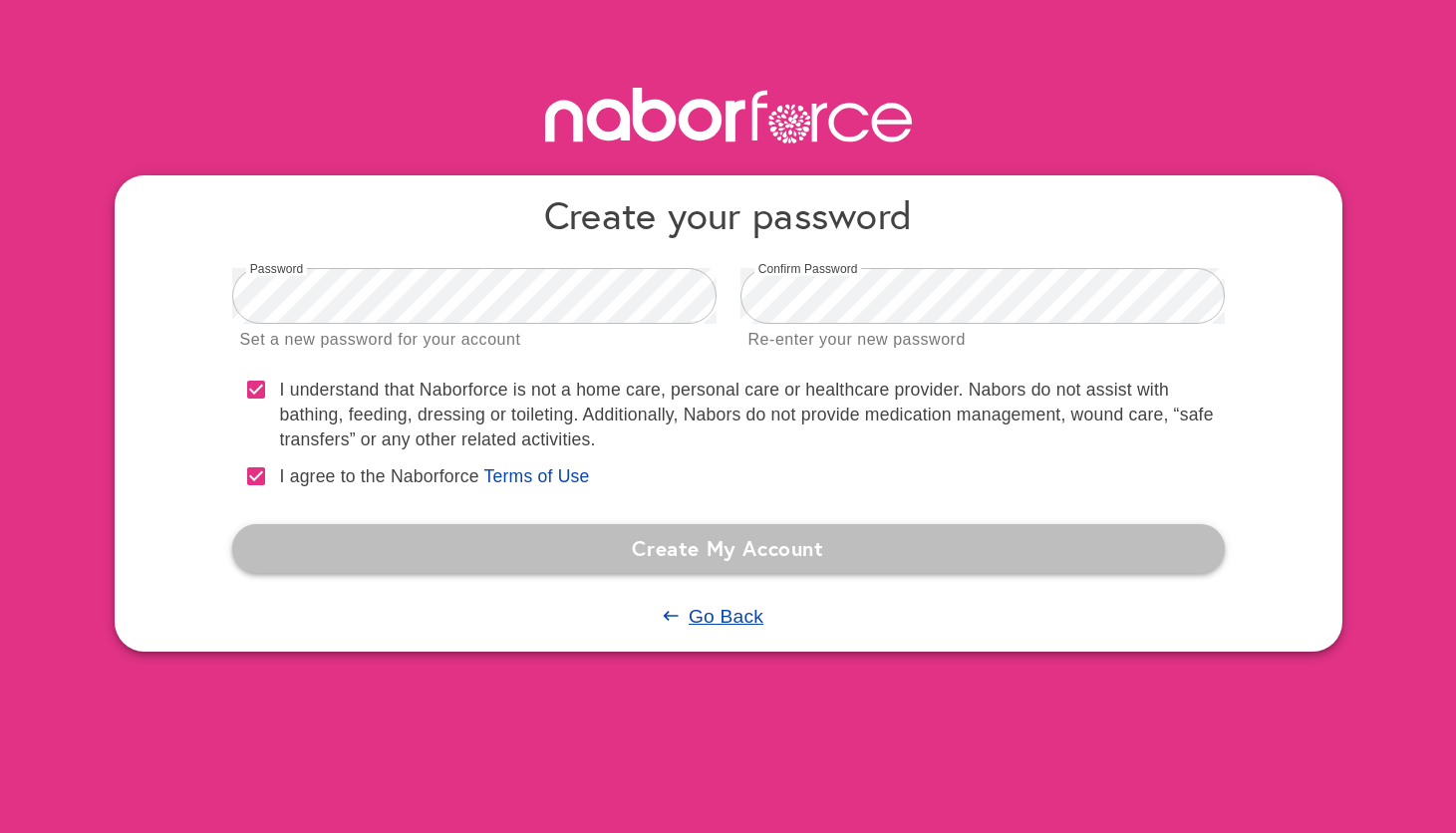 click on "Create My Account" at bounding box center (728, 548) 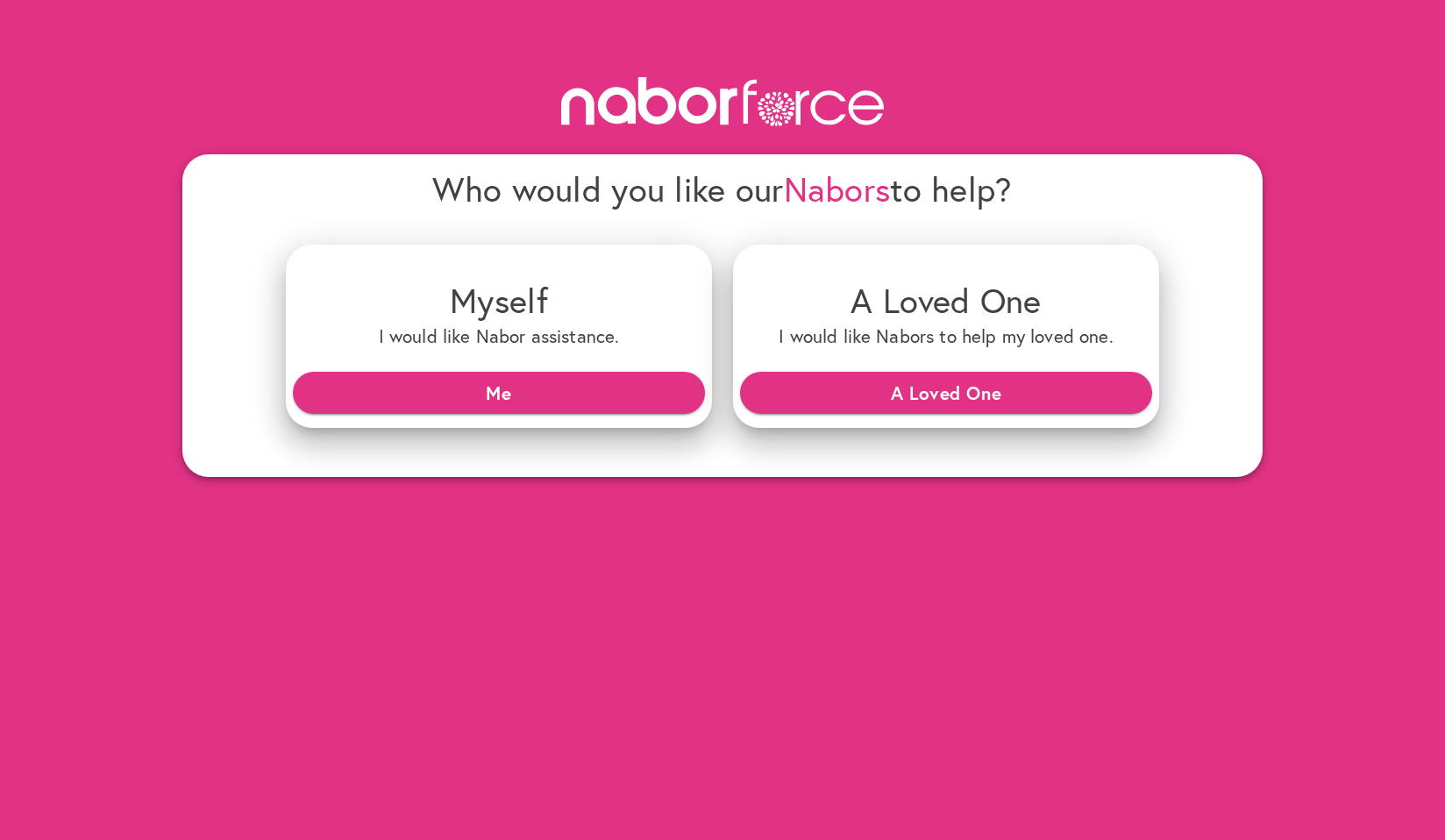 scroll, scrollTop: 0, scrollLeft: 0, axis: both 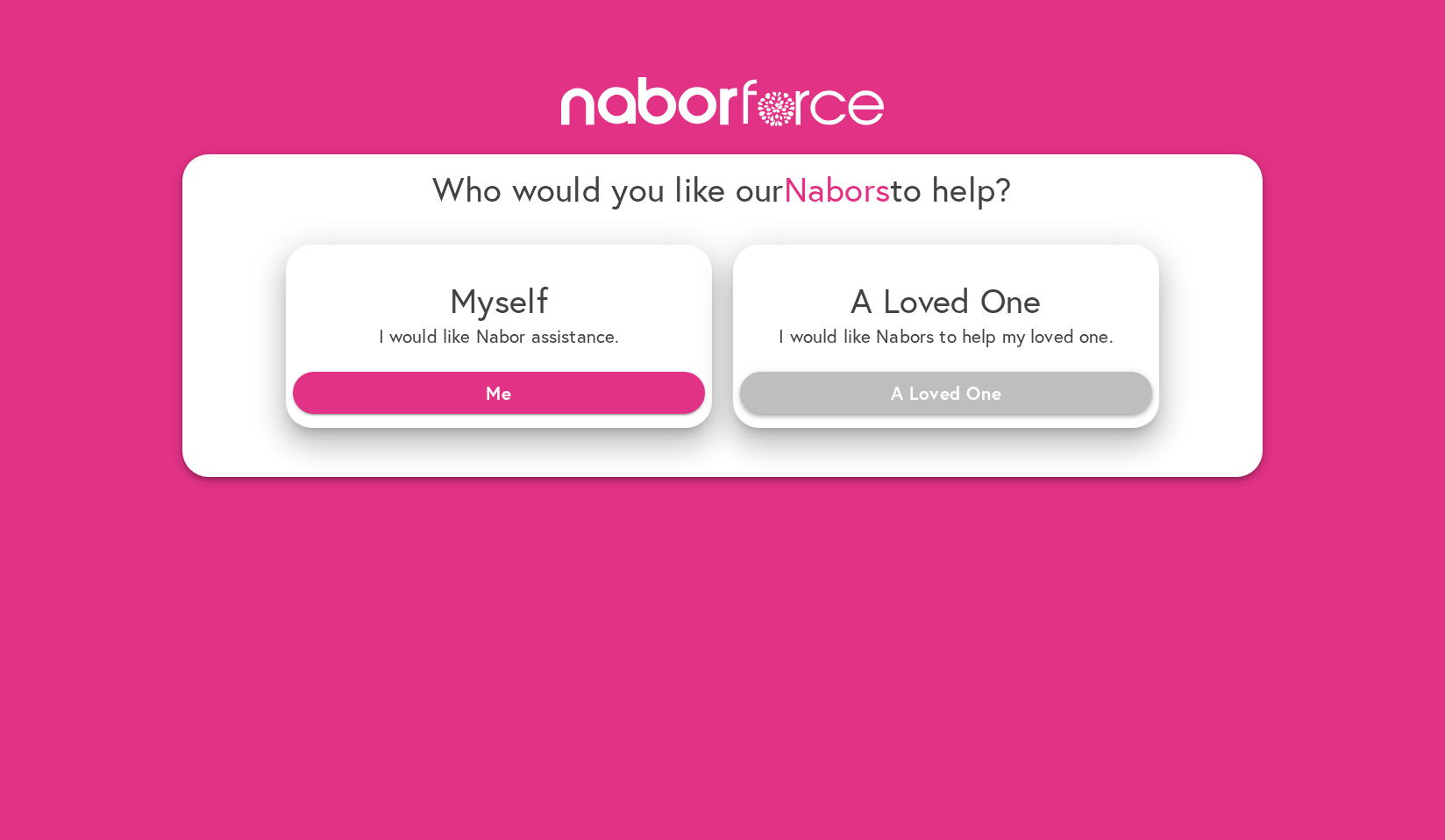 click on "A Loved One" at bounding box center [946, 393] 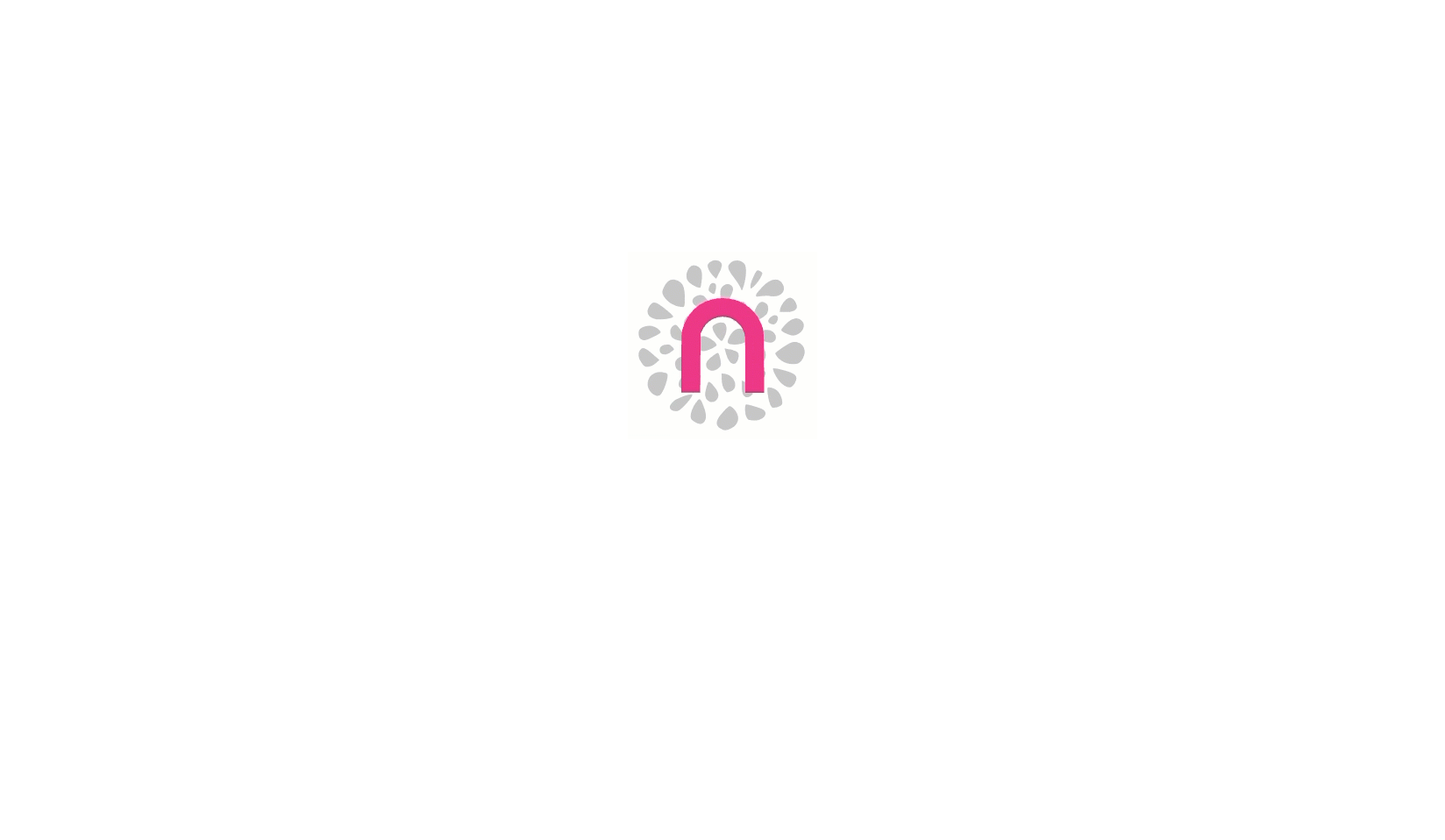 scroll, scrollTop: 0, scrollLeft: 0, axis: both 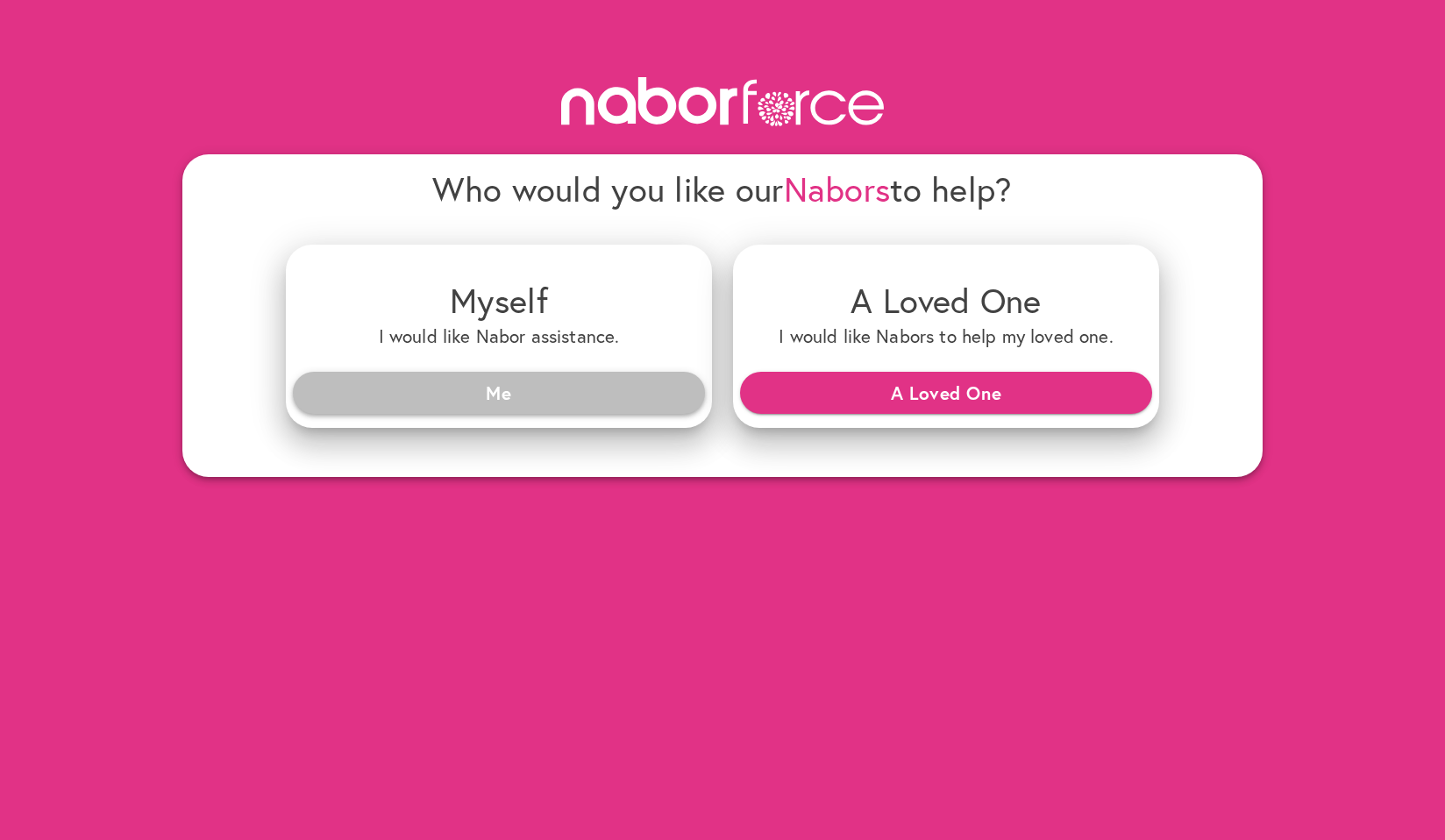 click on "Me" at bounding box center (499, 393) 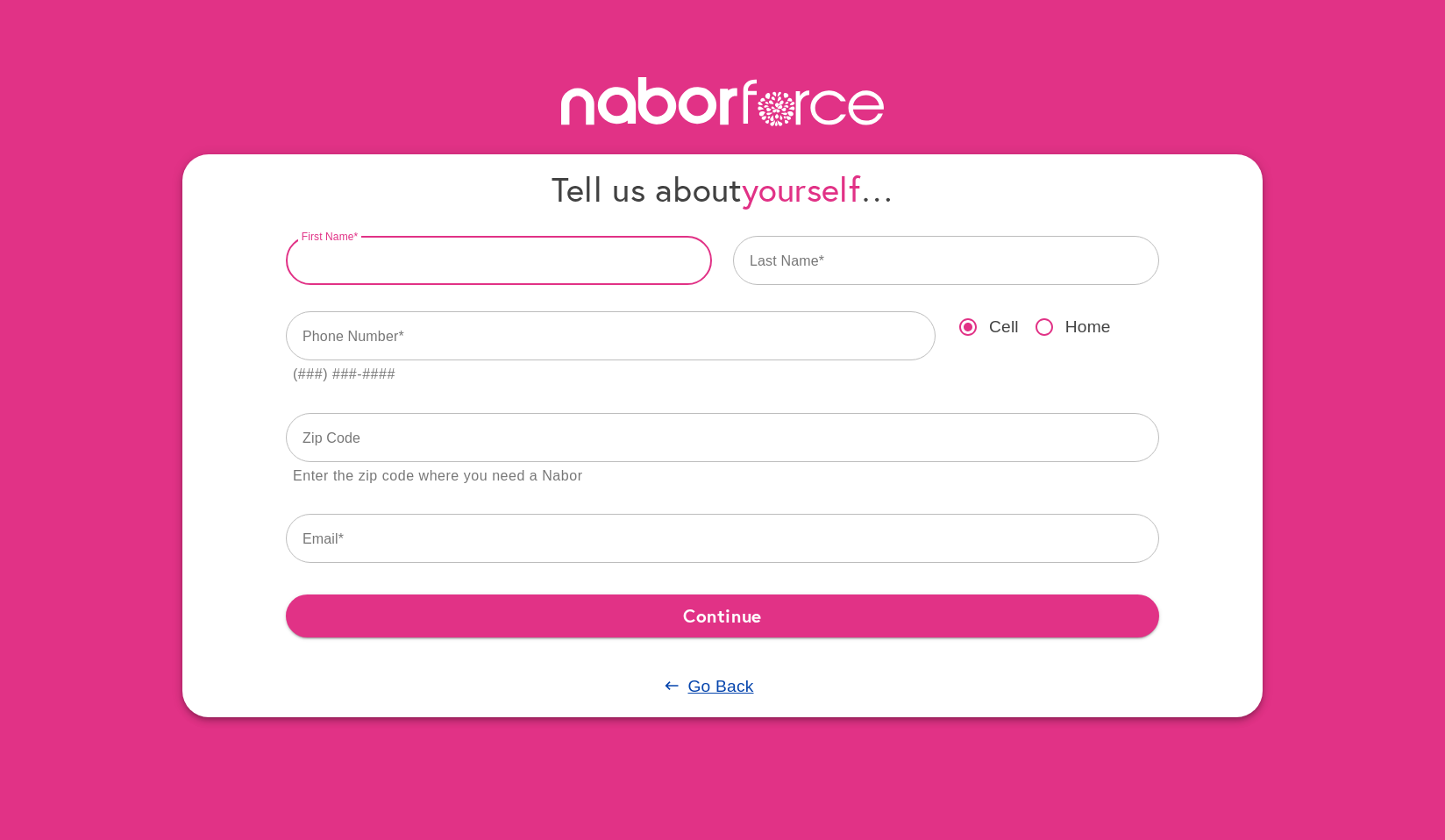 click at bounding box center [499, 260] 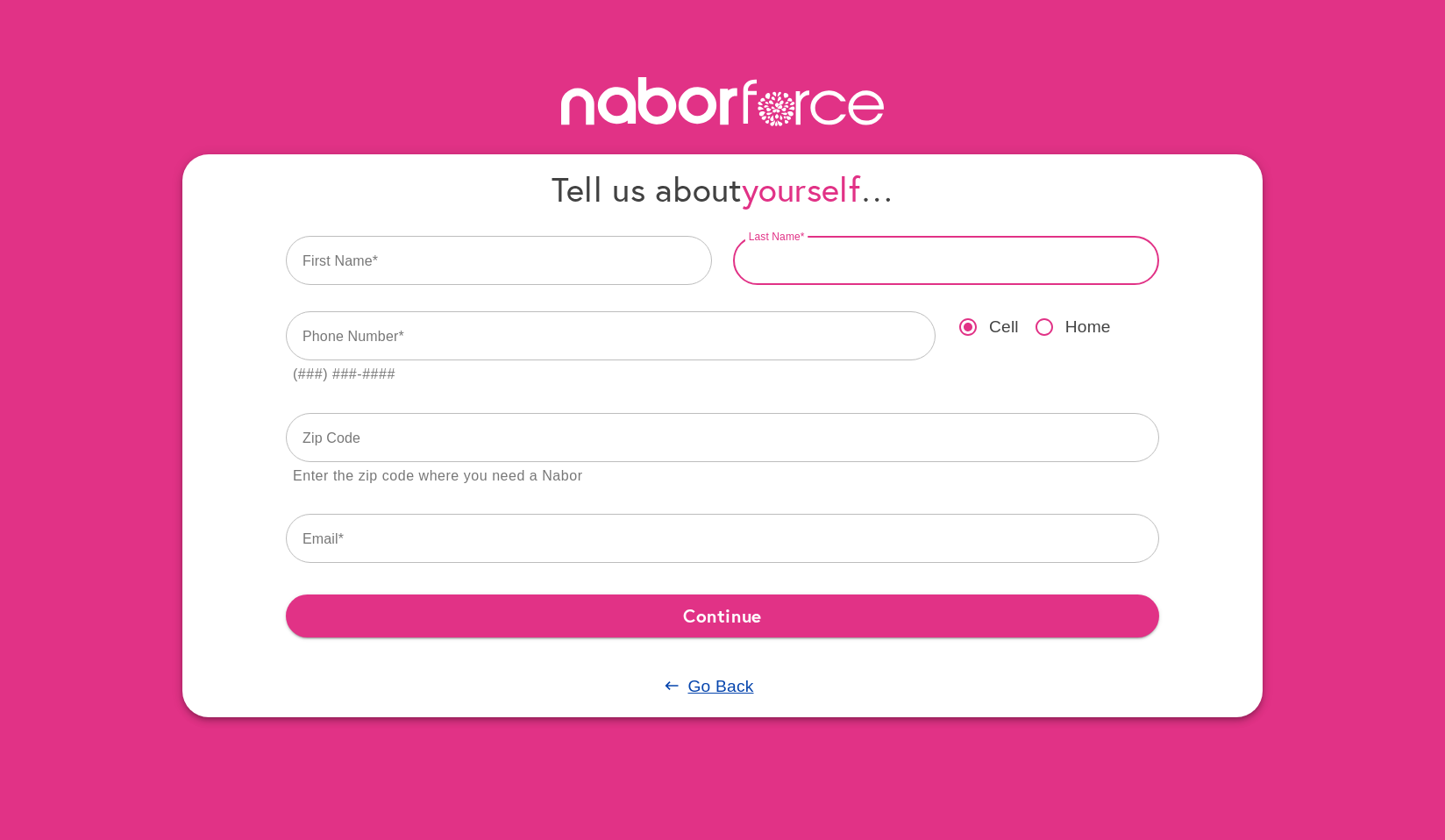 type on "********" 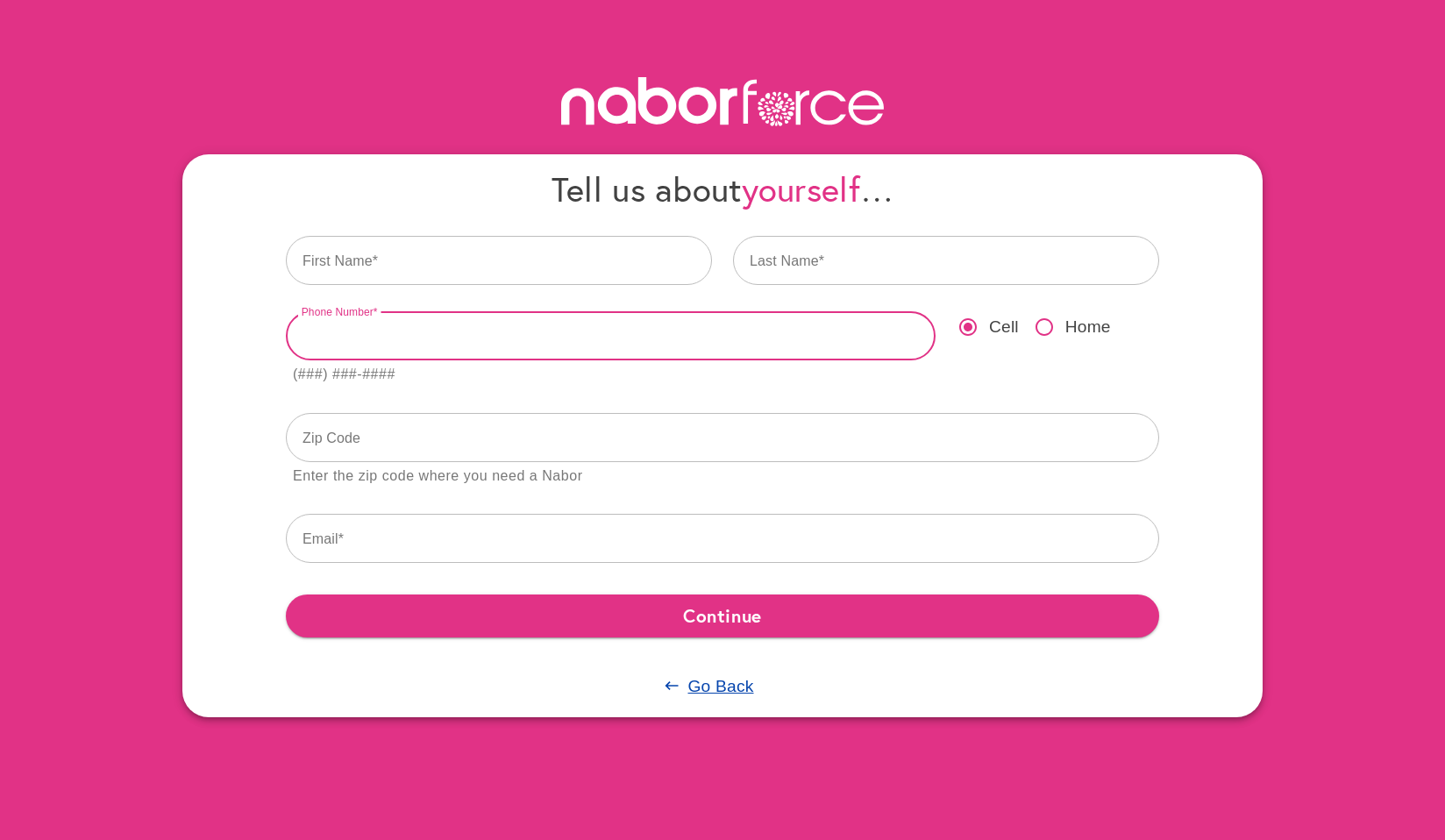 type on "**********" 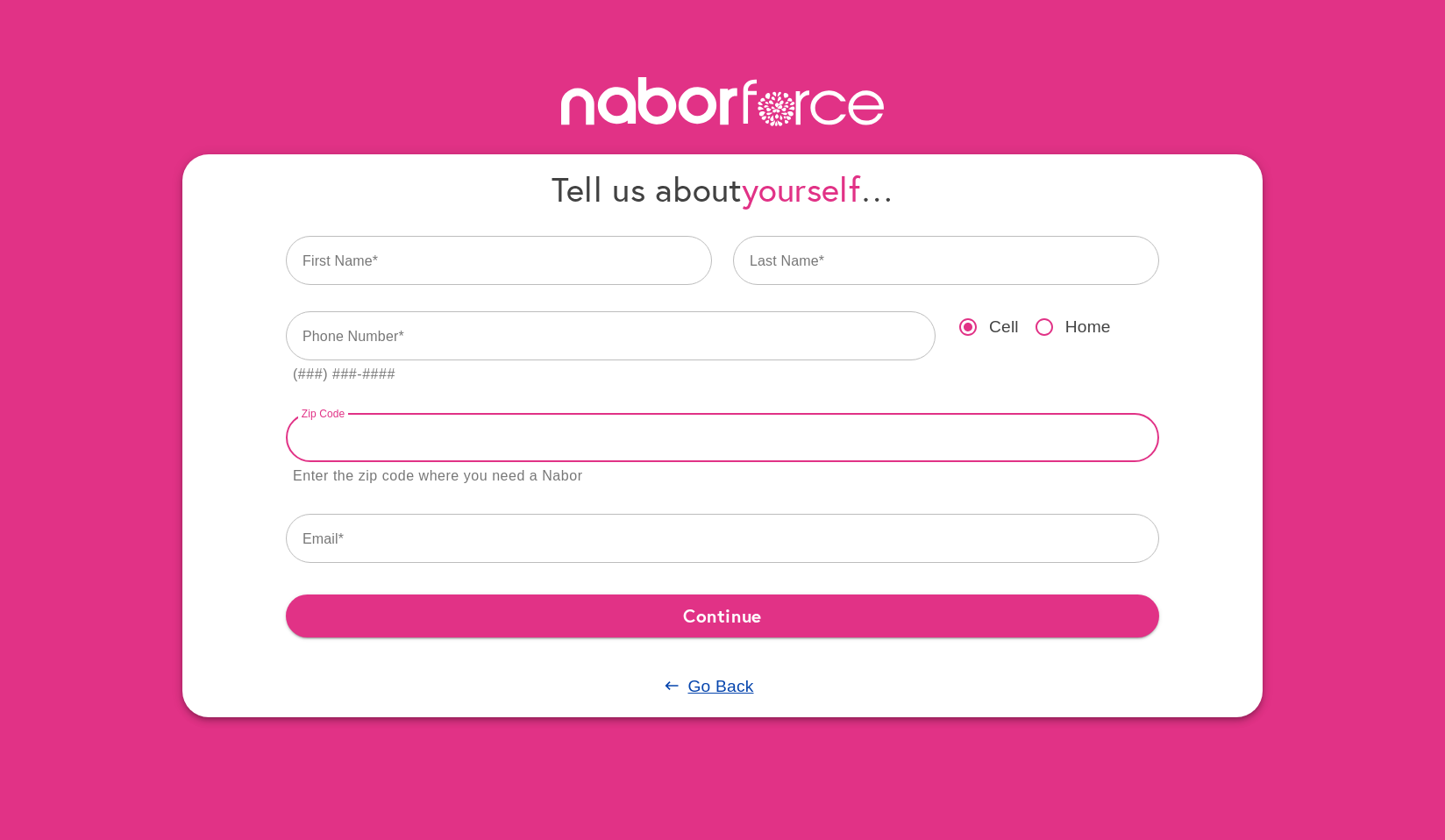 type on "*****" 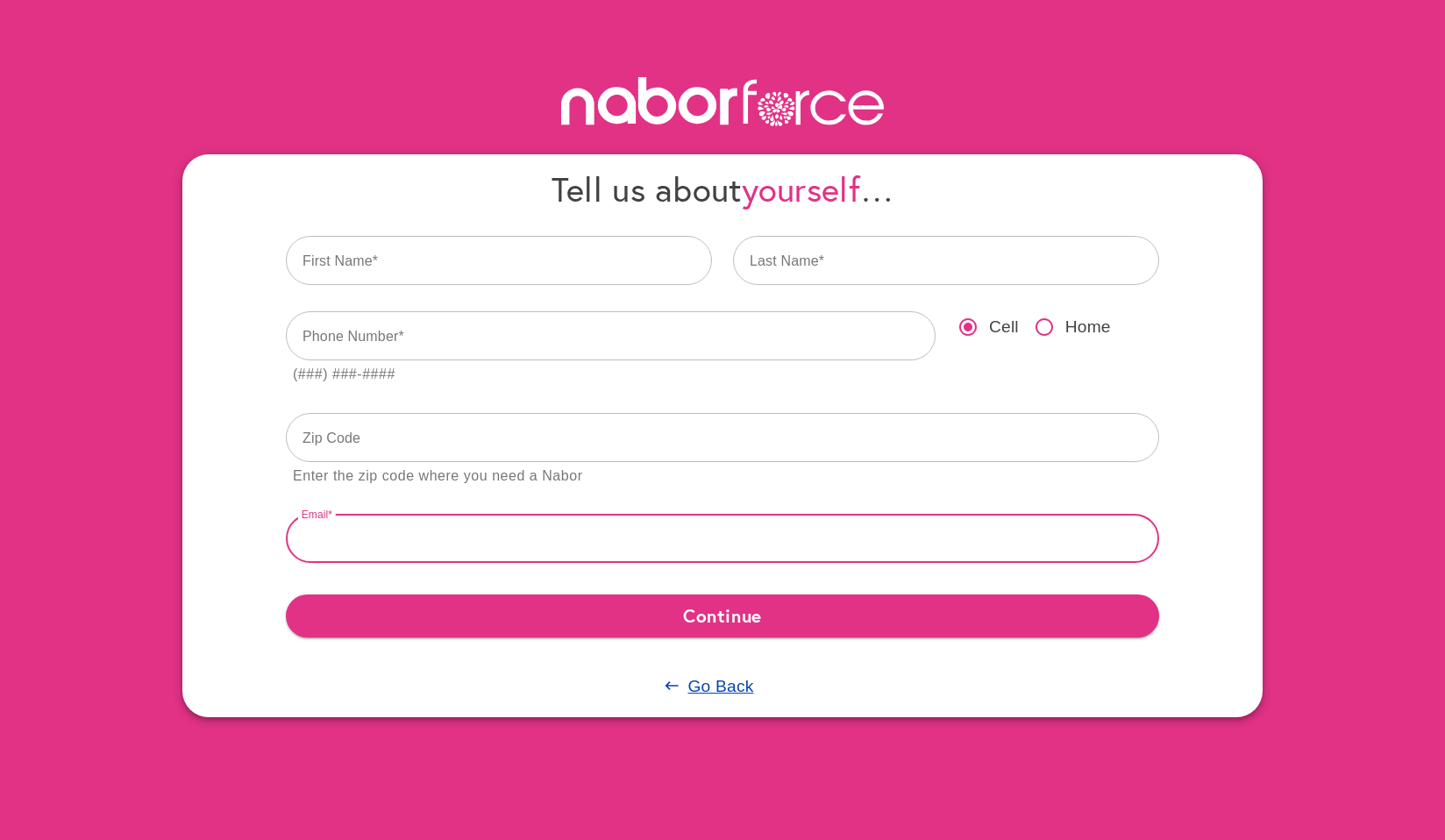 type on "**********" 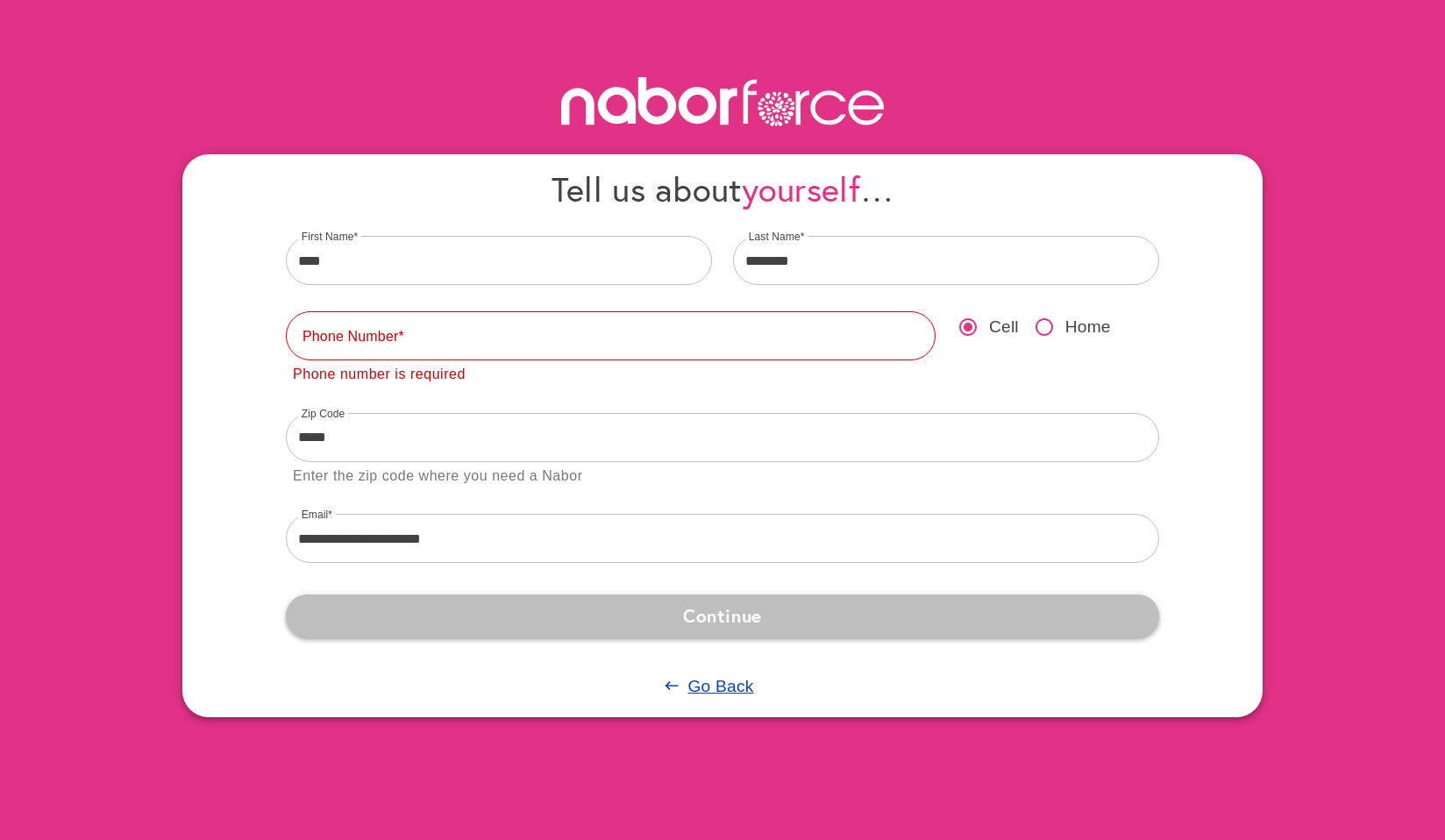 click on "Continue" at bounding box center [722, 616] 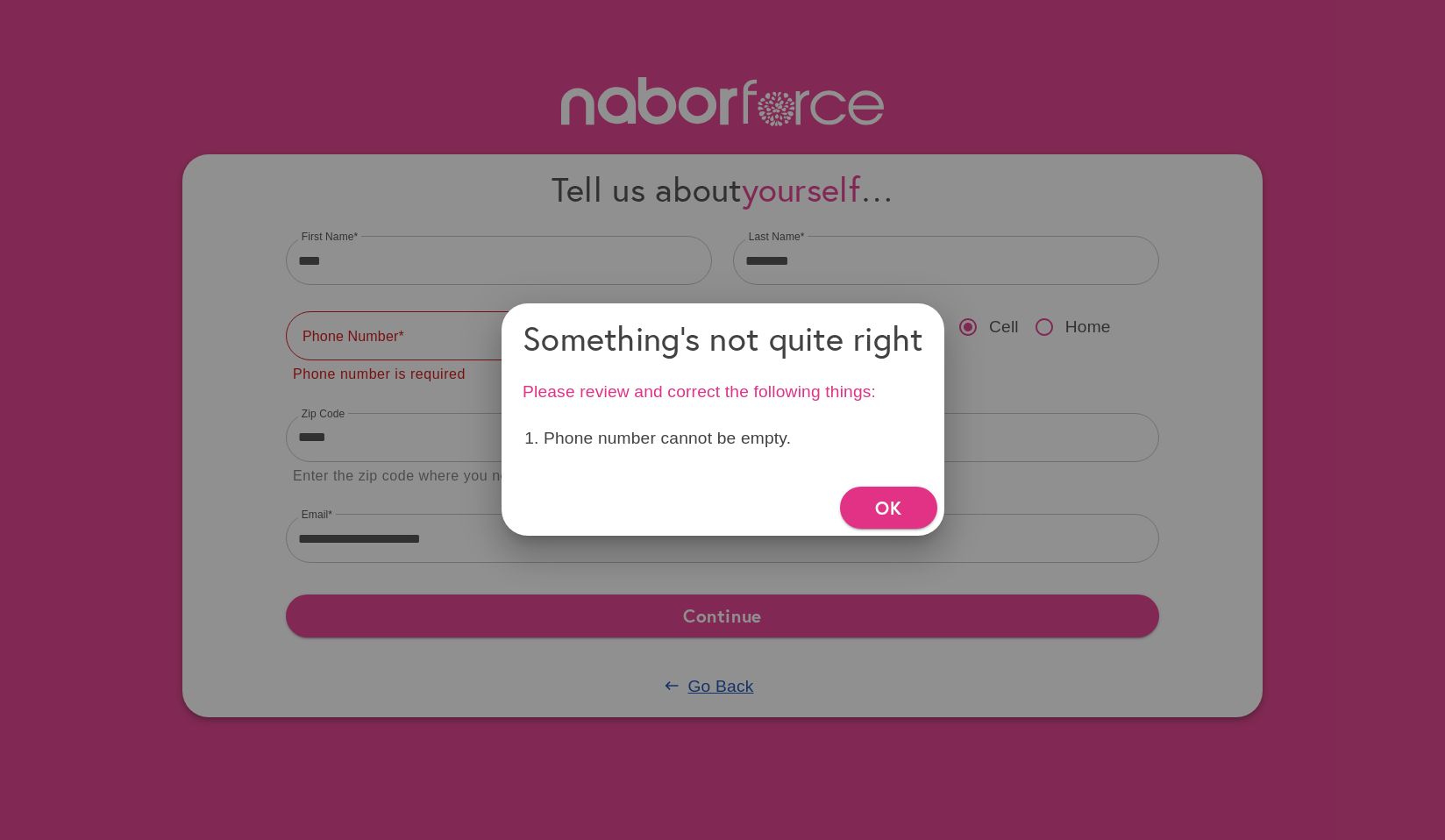 click on "OK" at bounding box center (888, 508) 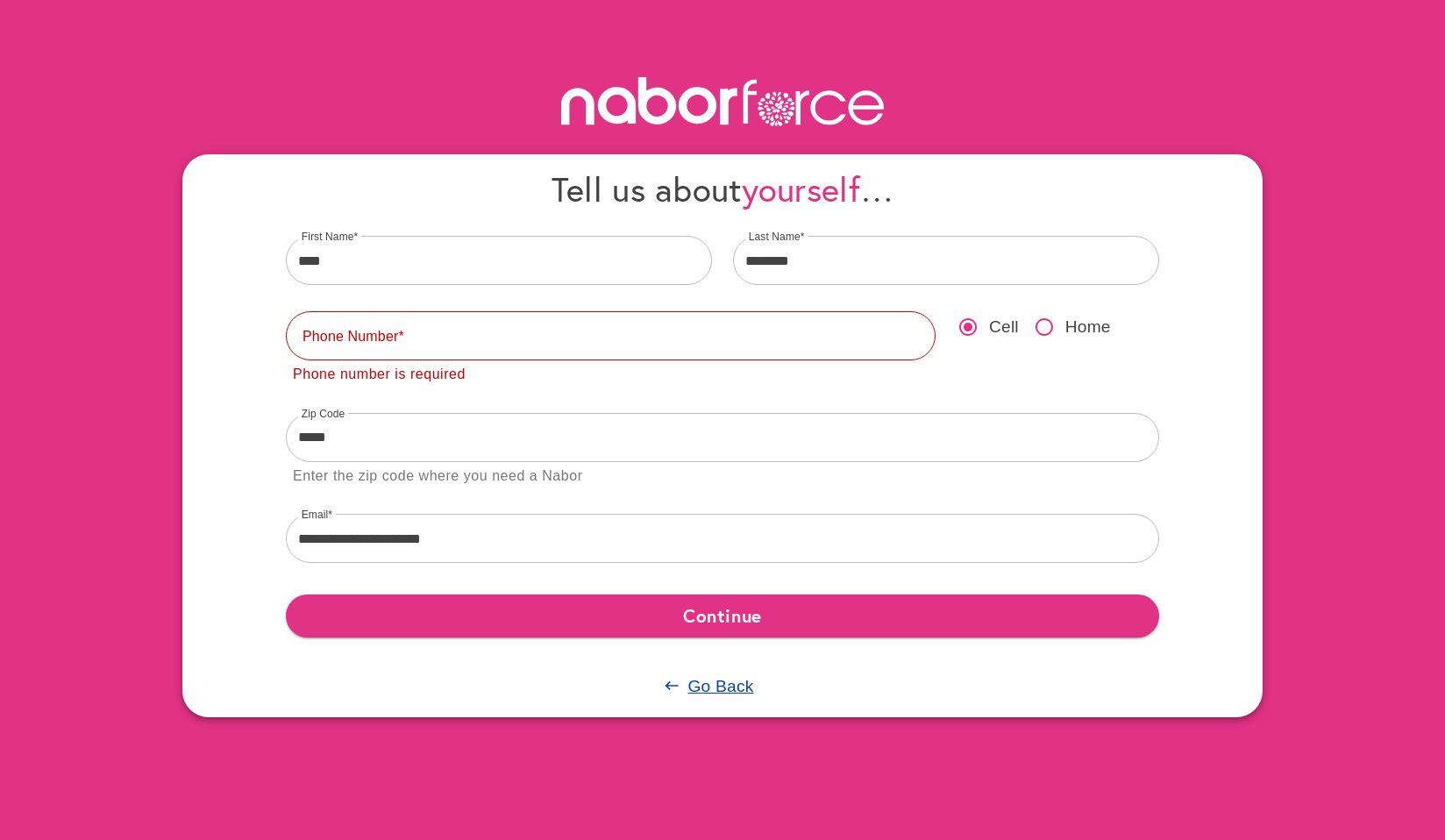 click on "Phone number is required" at bounding box center (610, 374) 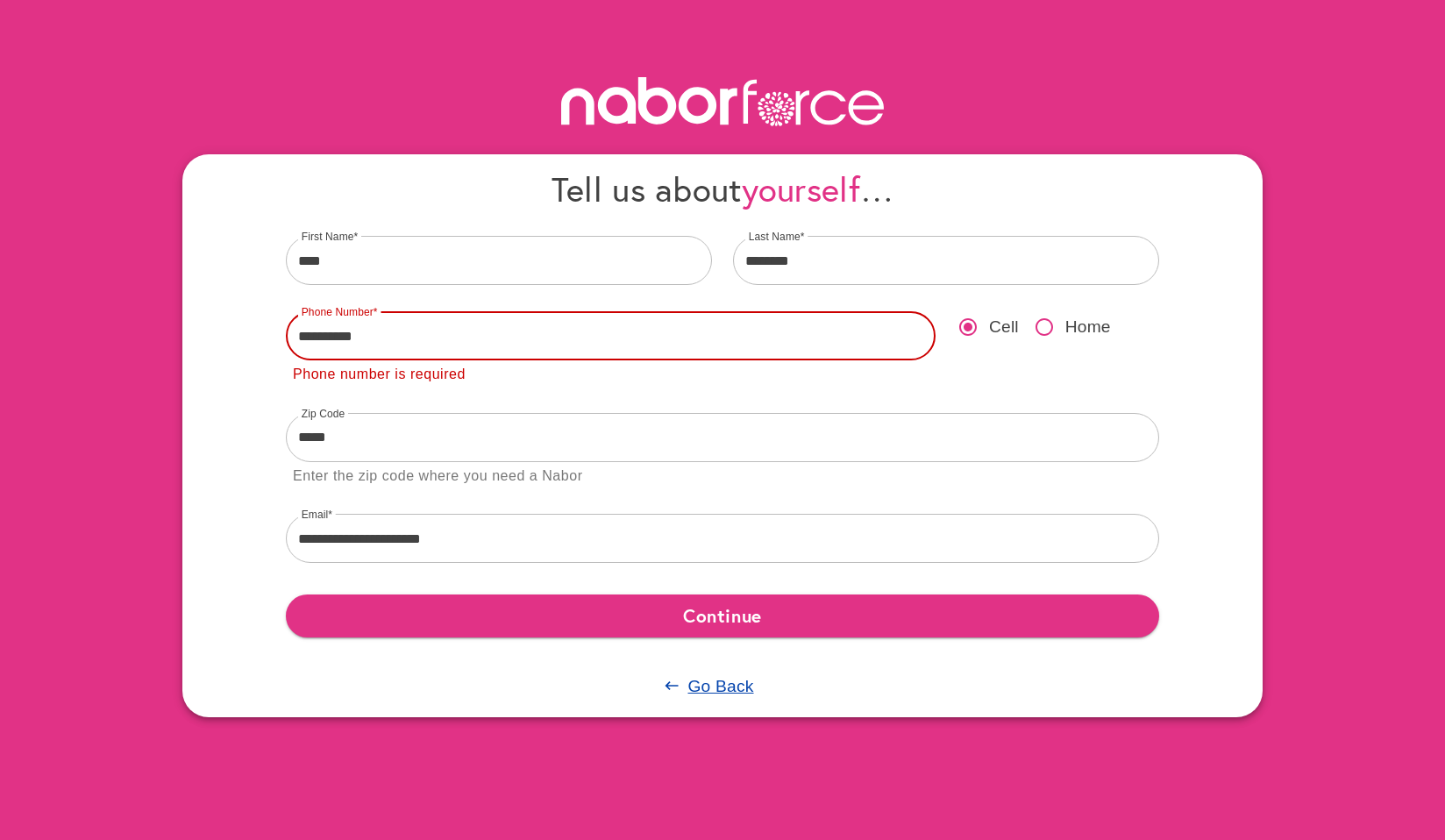 click on "**********" at bounding box center (610, 336) 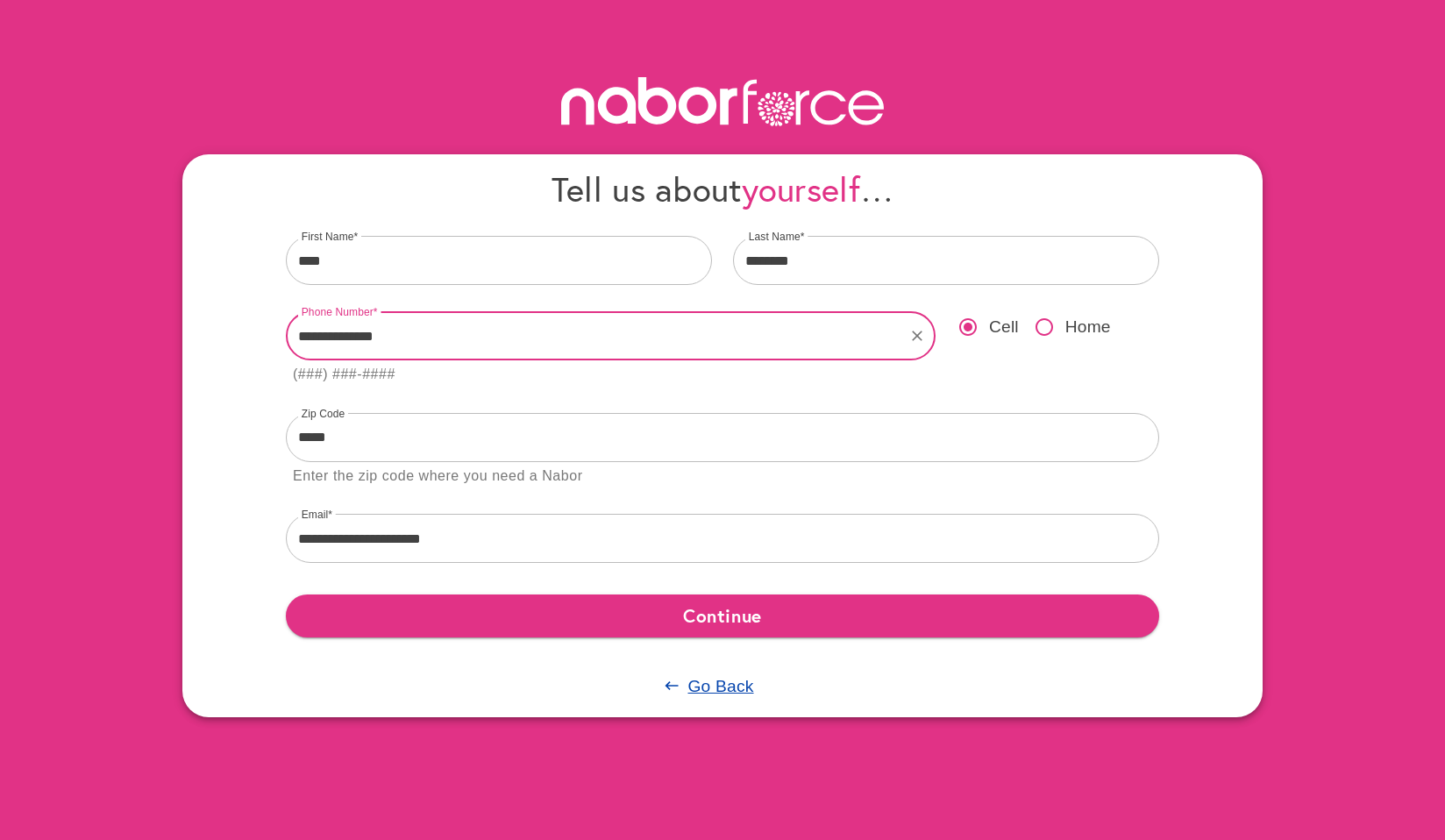 type on "**********" 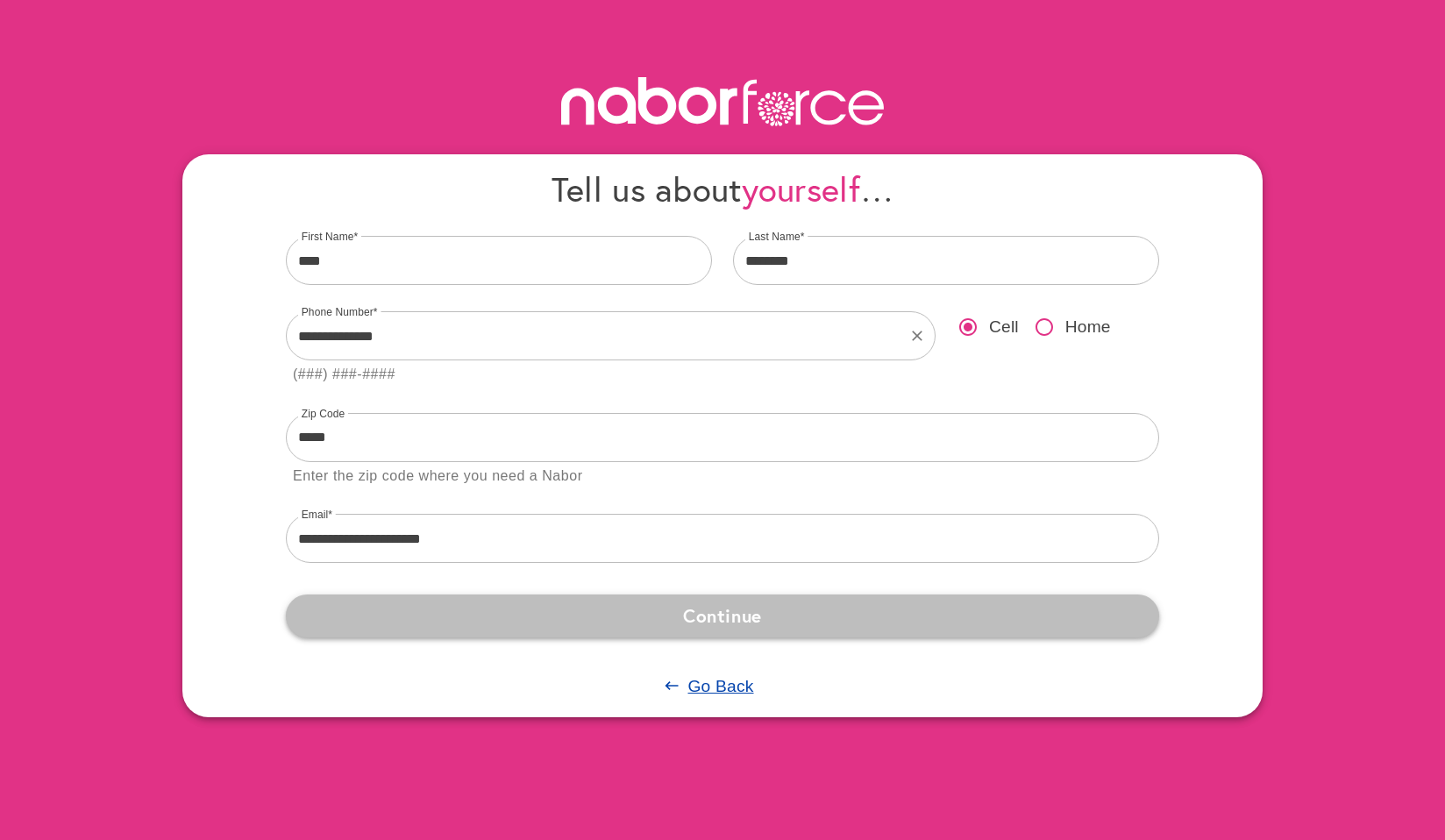 click on "Continue" at bounding box center (722, 616) 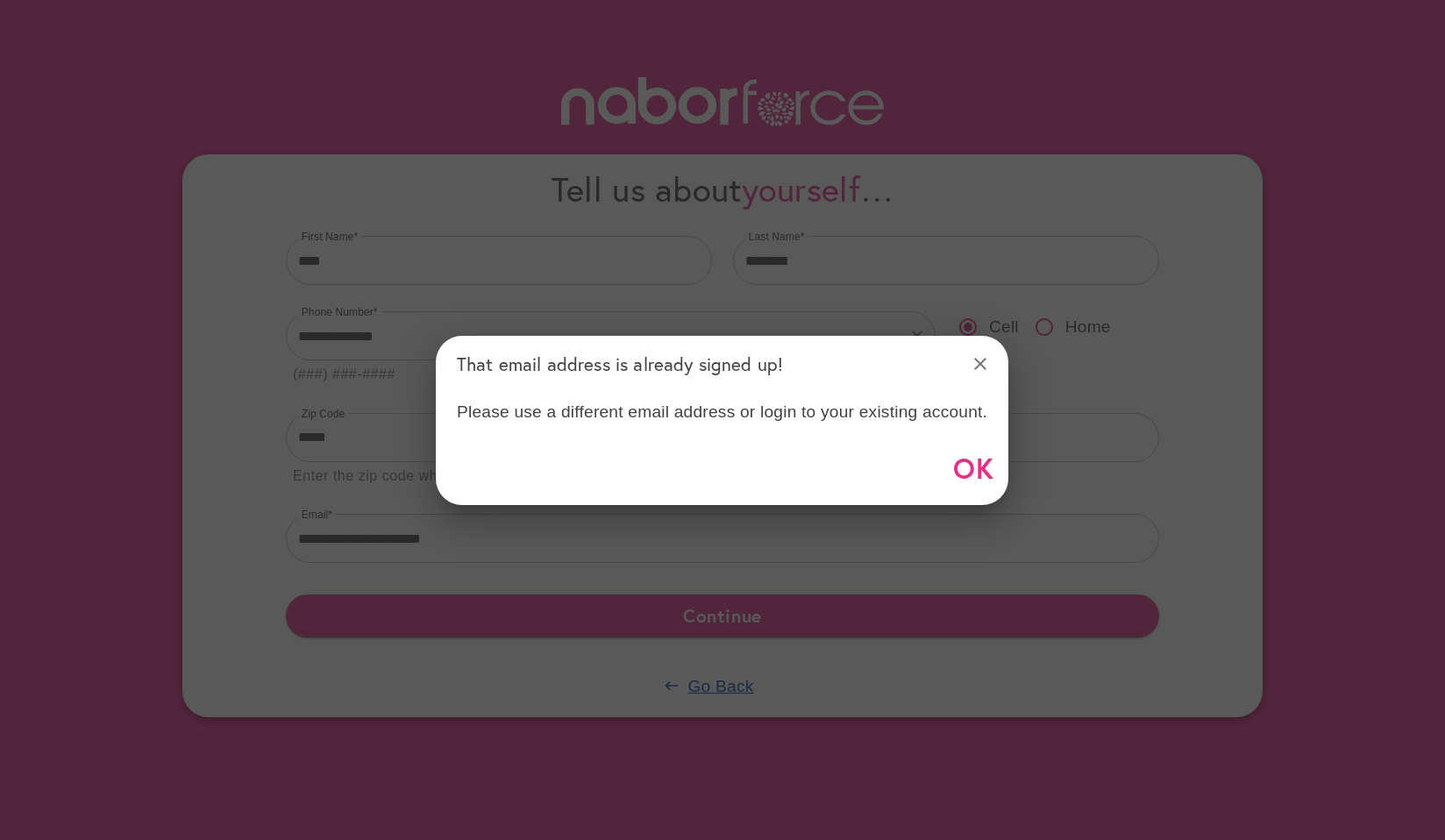 click 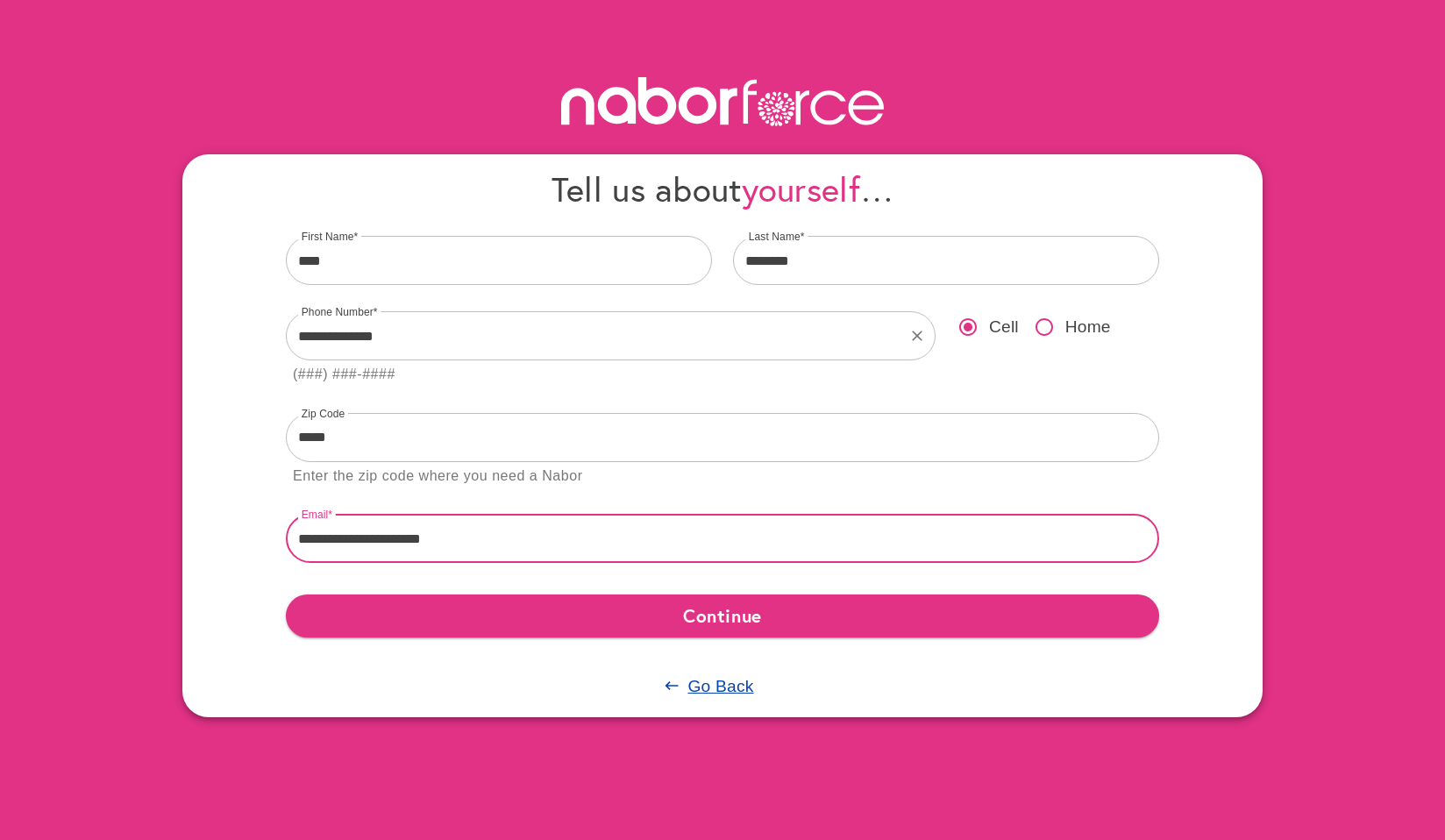 drag, startPoint x: 92, startPoint y: 521, endPoint x: 43, endPoint y: 421, distance: 111.35978 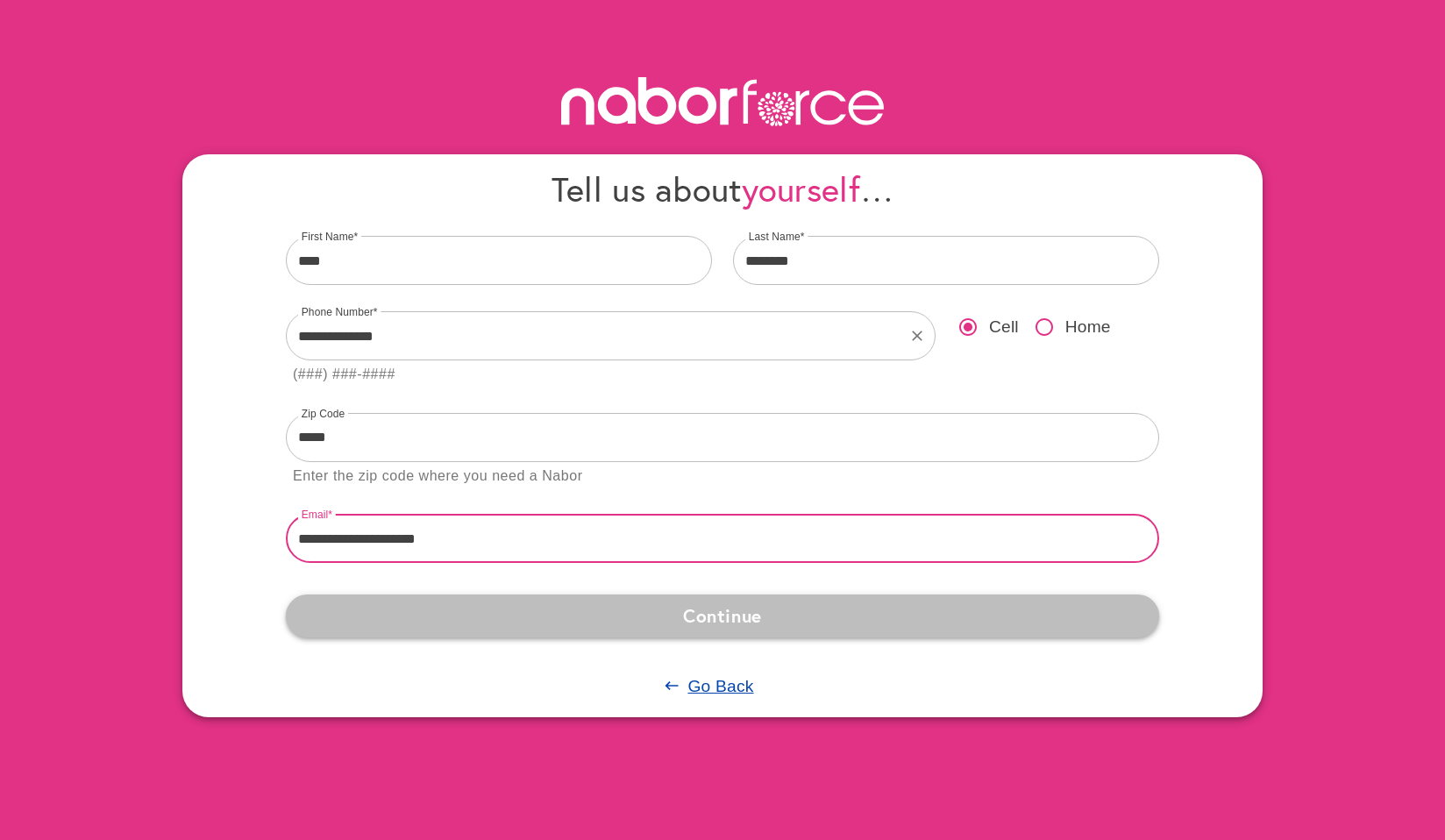 type on "**********" 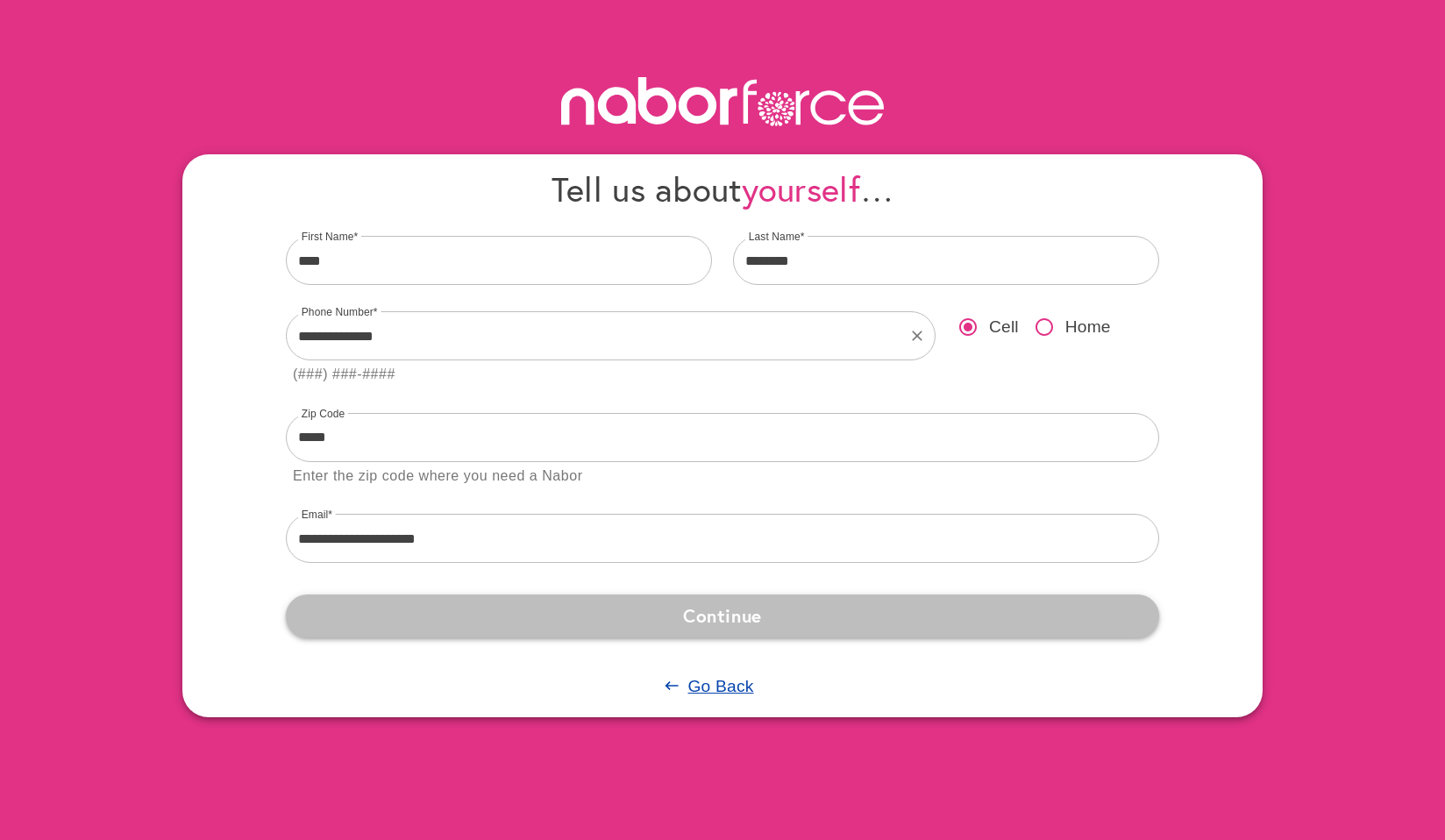 click on "Continue" at bounding box center [722, 616] 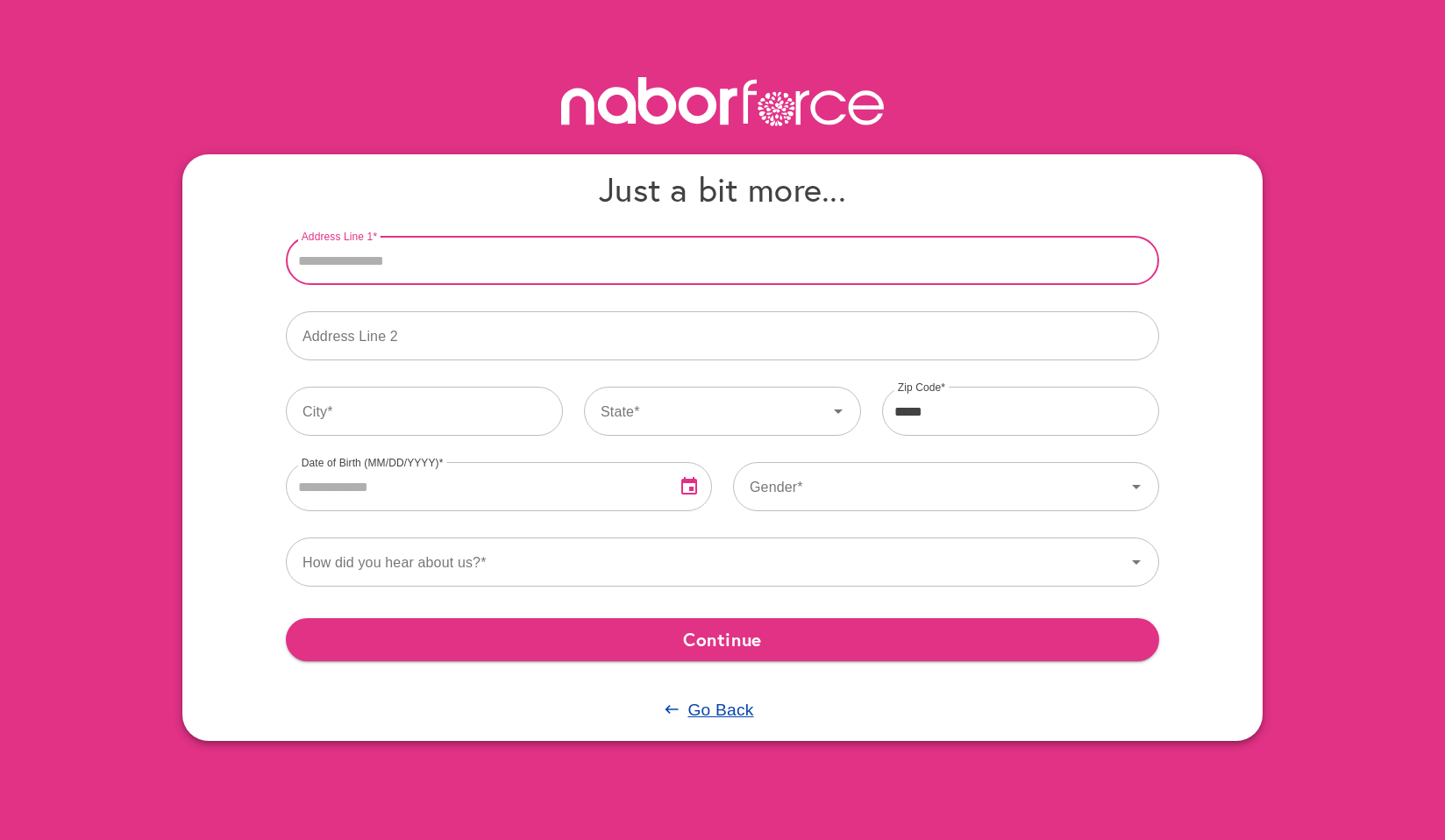 click on "Address Line 1" at bounding box center (722, 260) 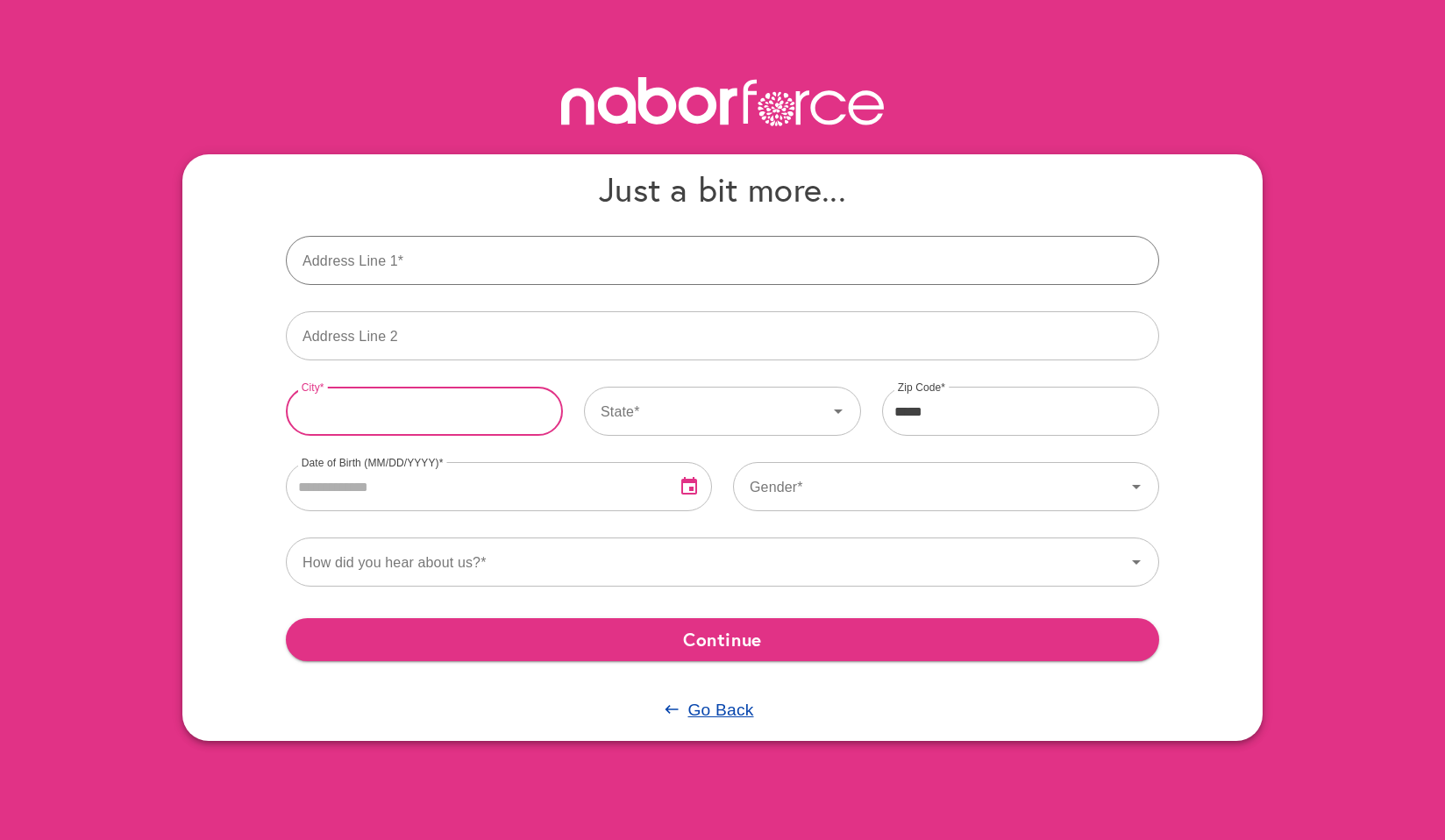 type on "********" 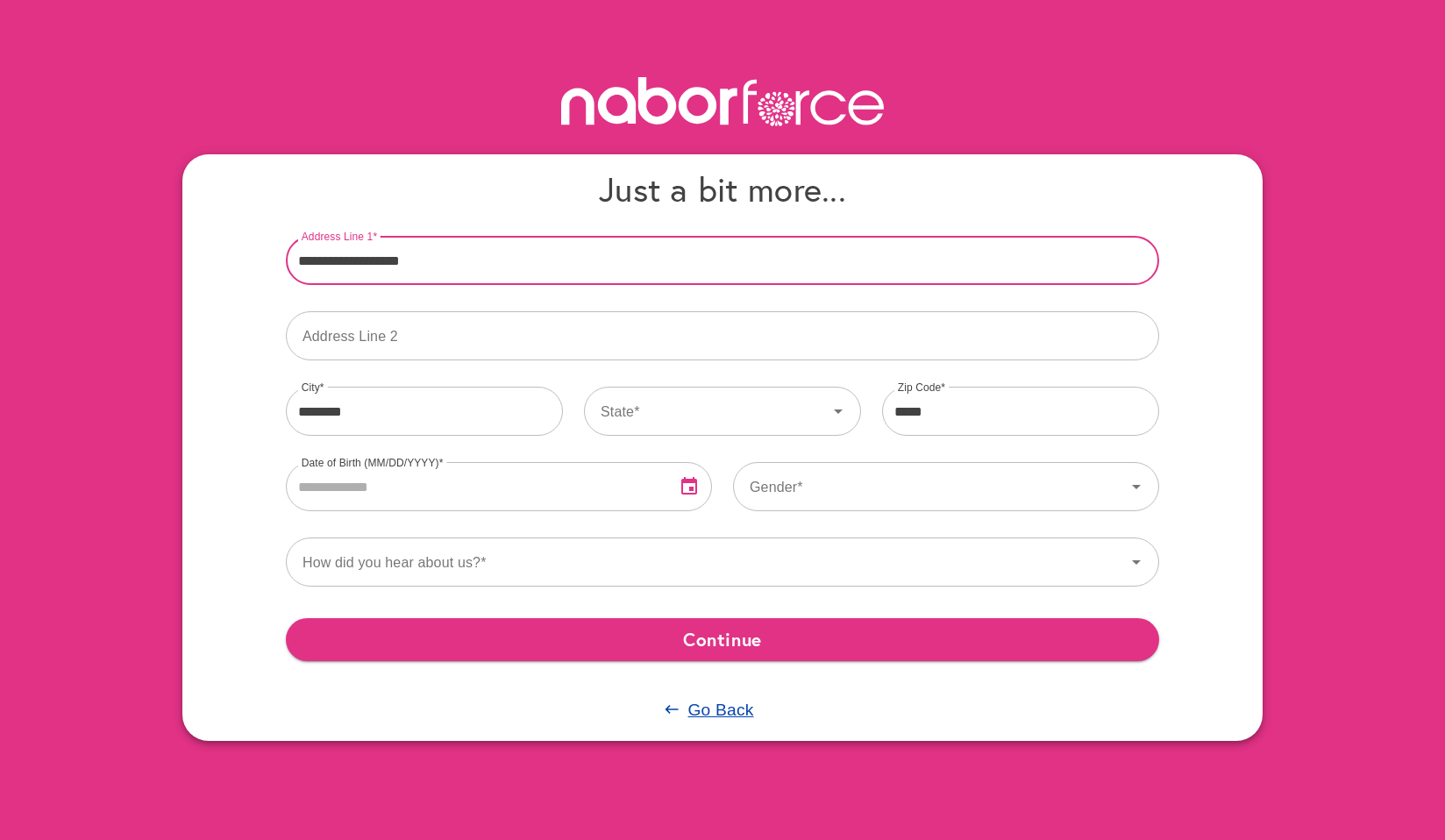 drag, startPoint x: 412, startPoint y: 276, endPoint x: 487, endPoint y: 274, distance: 75.02666 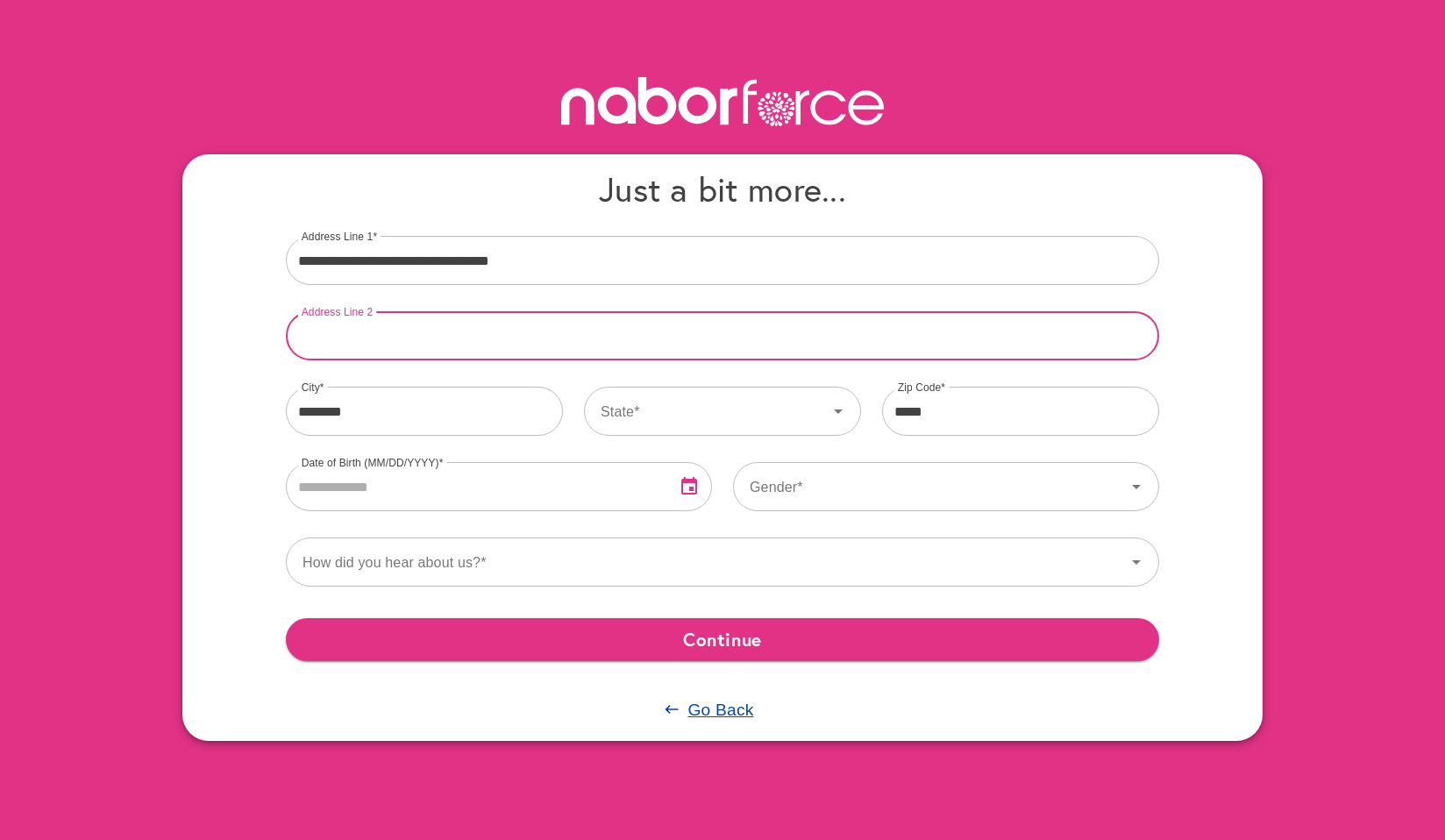 type on "**********" 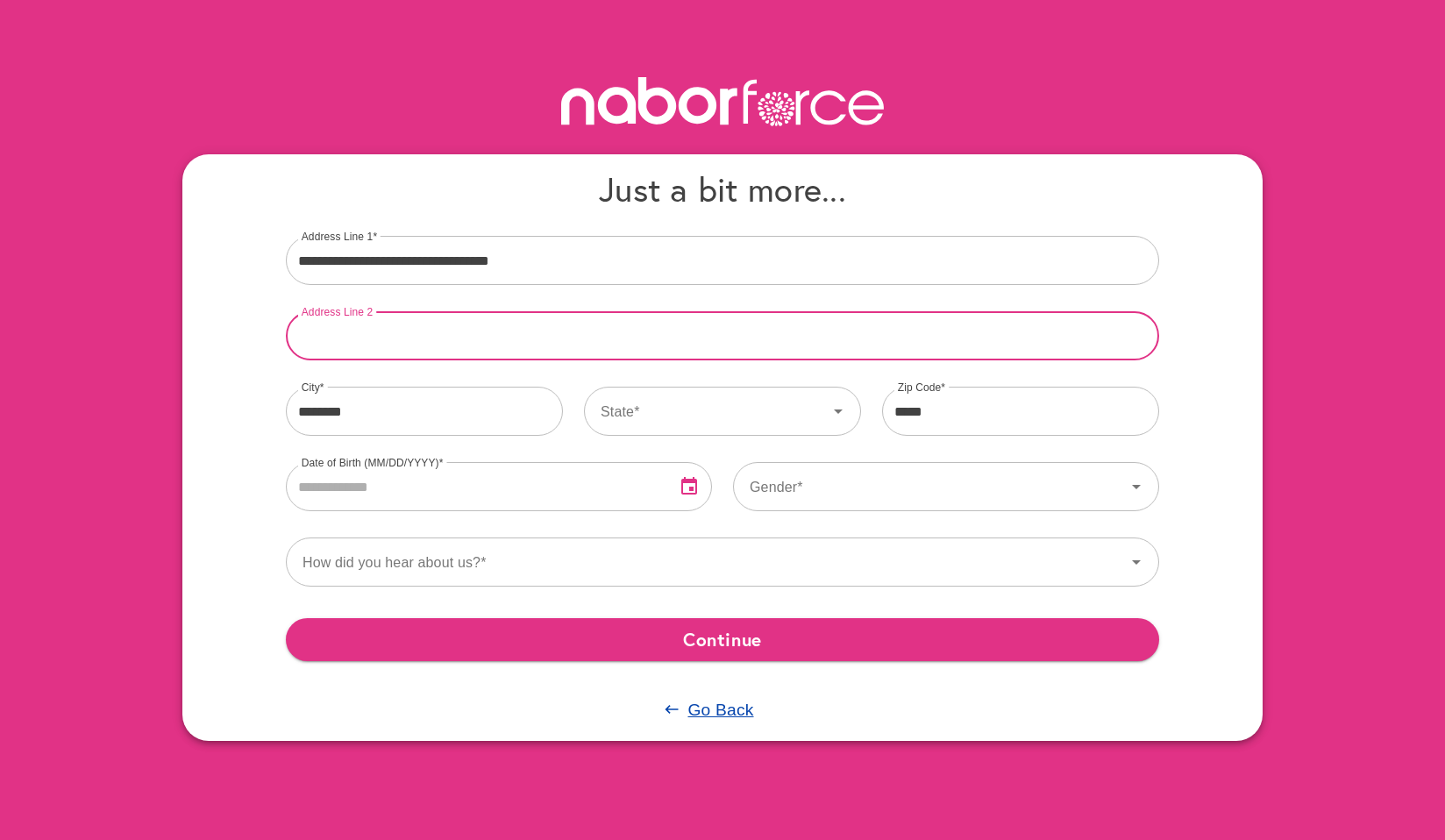 type on "*******" 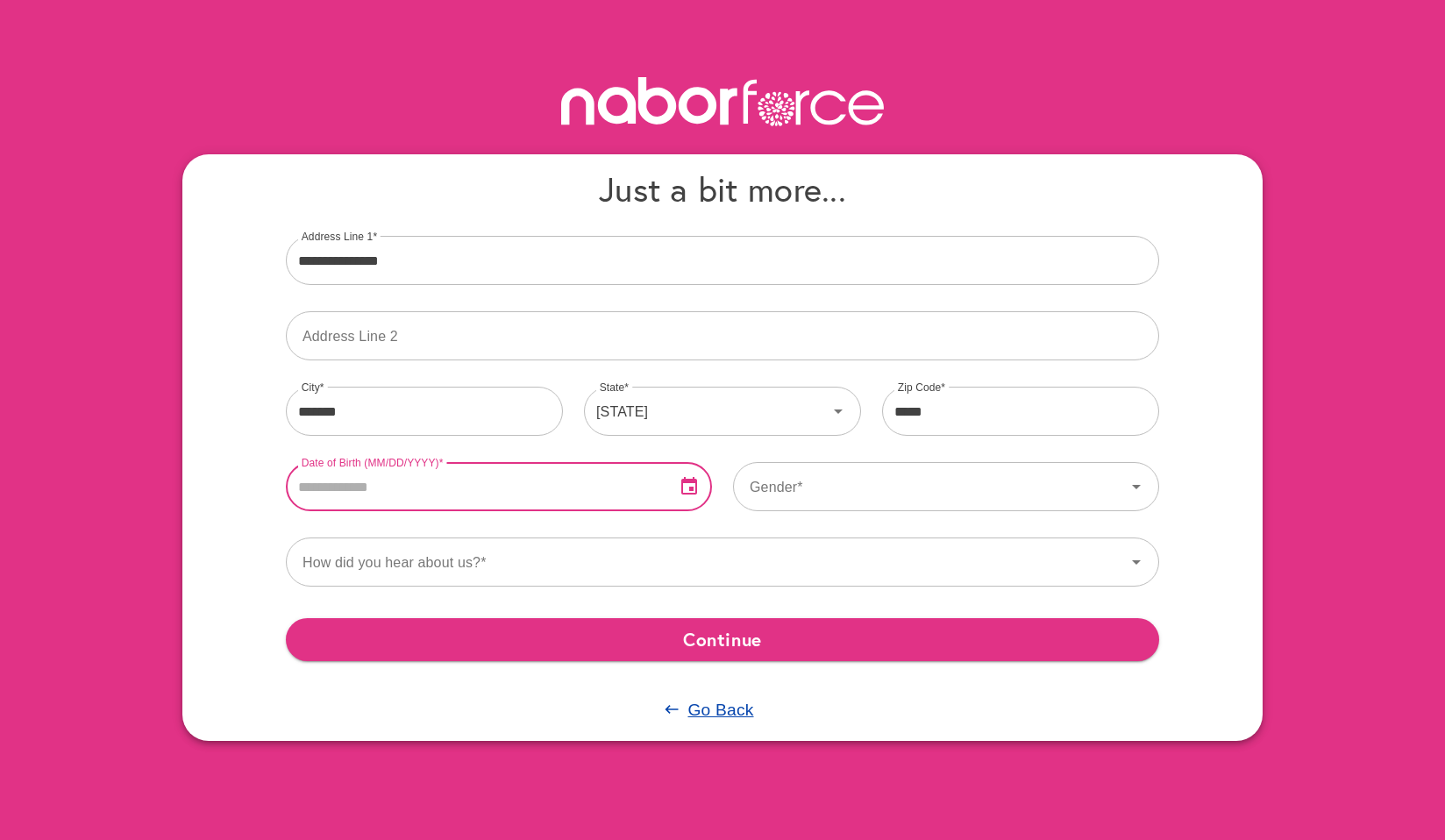 click at bounding box center (473, 487) 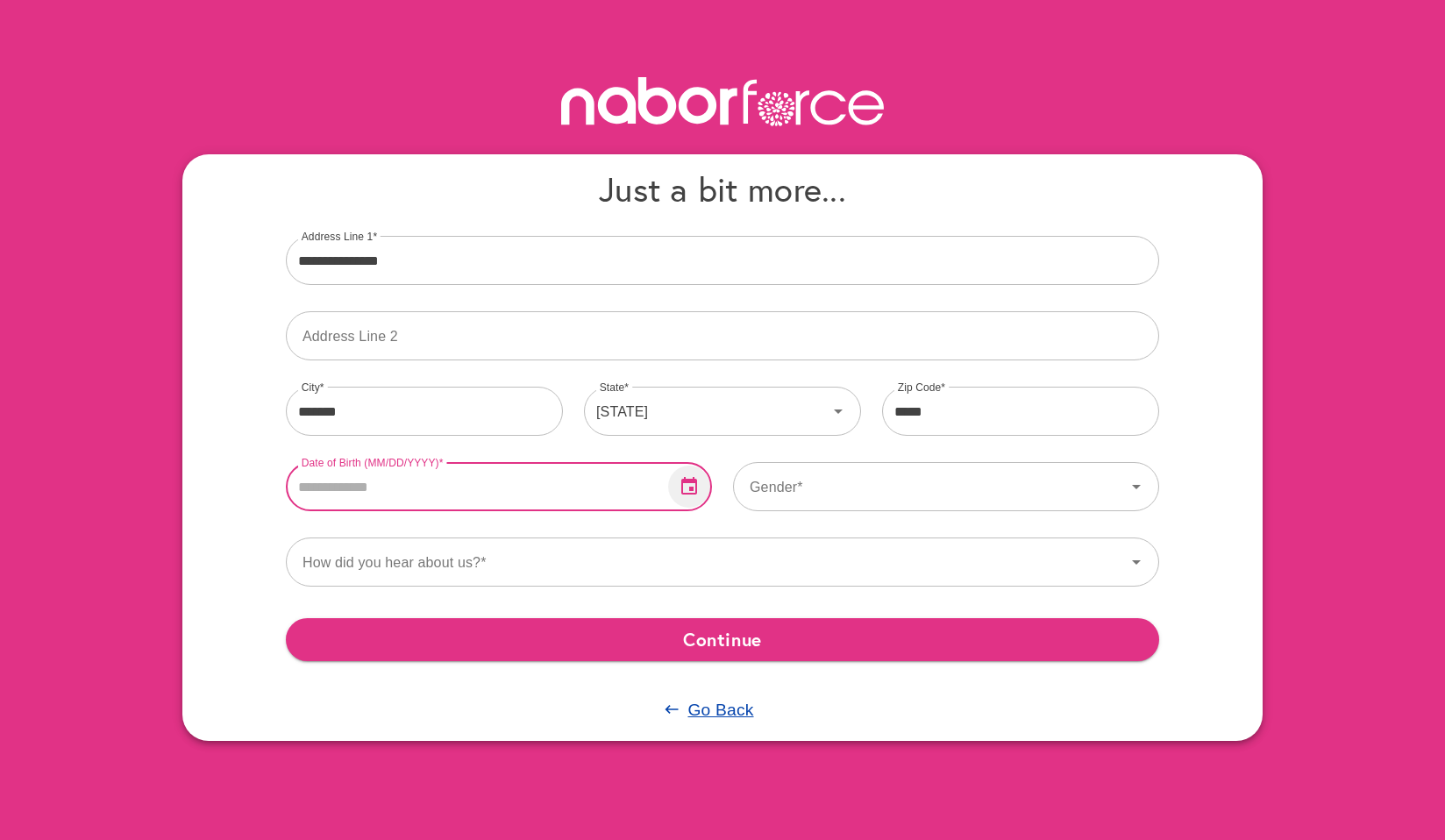 click at bounding box center (689, 487) 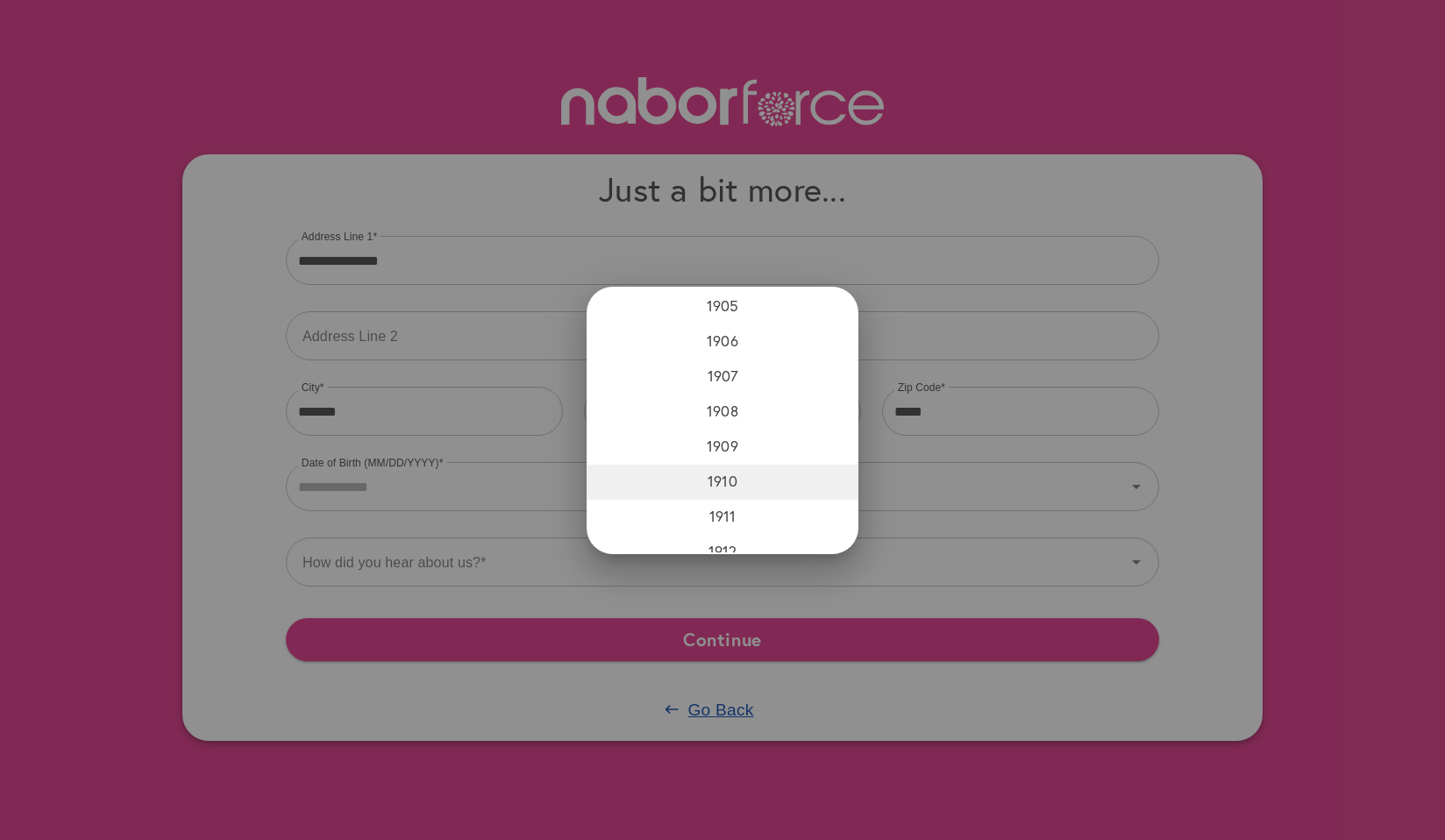 click on "1910" at bounding box center [722, 481] 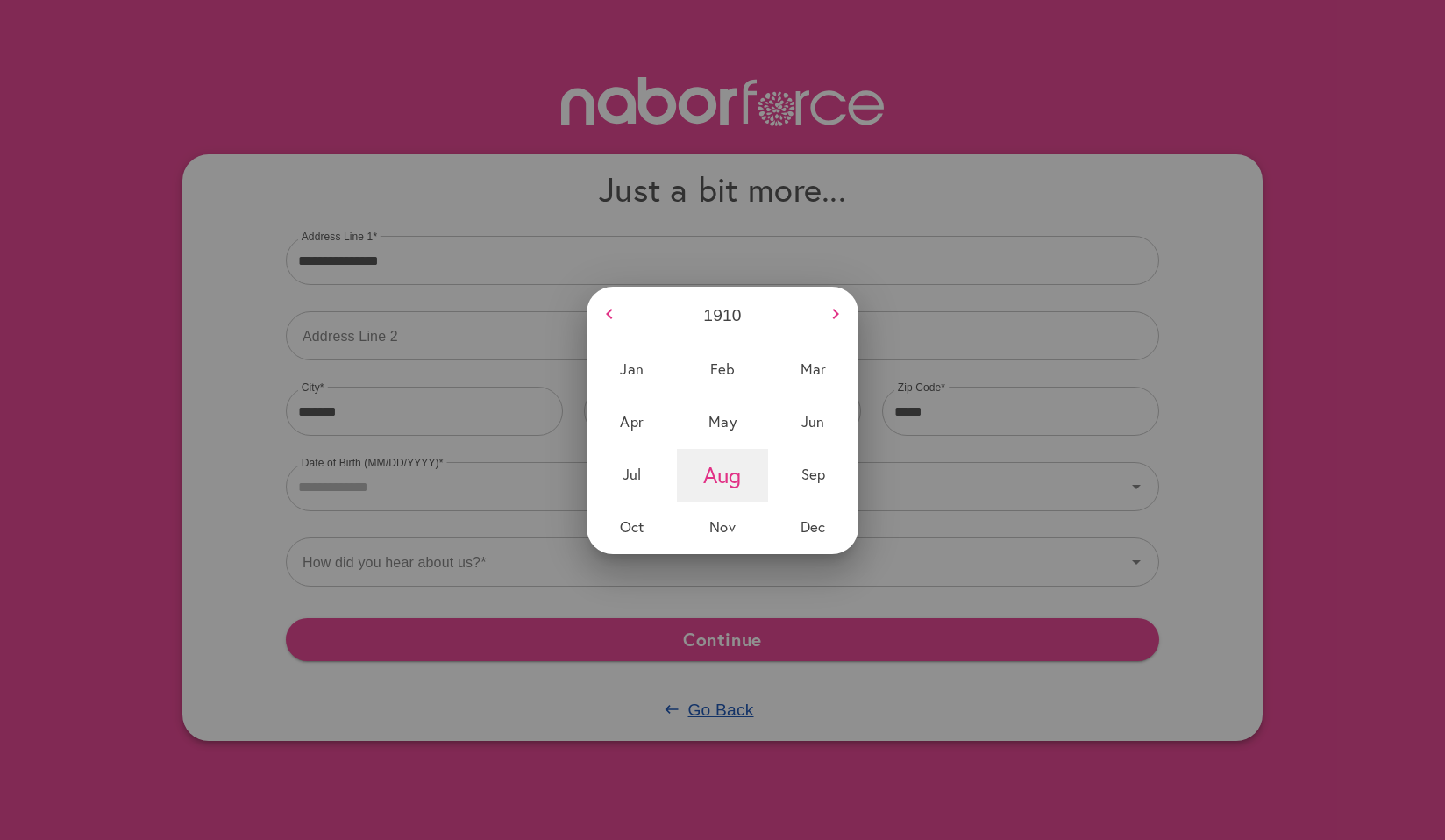 click on "Aug" at bounding box center [722, 474] 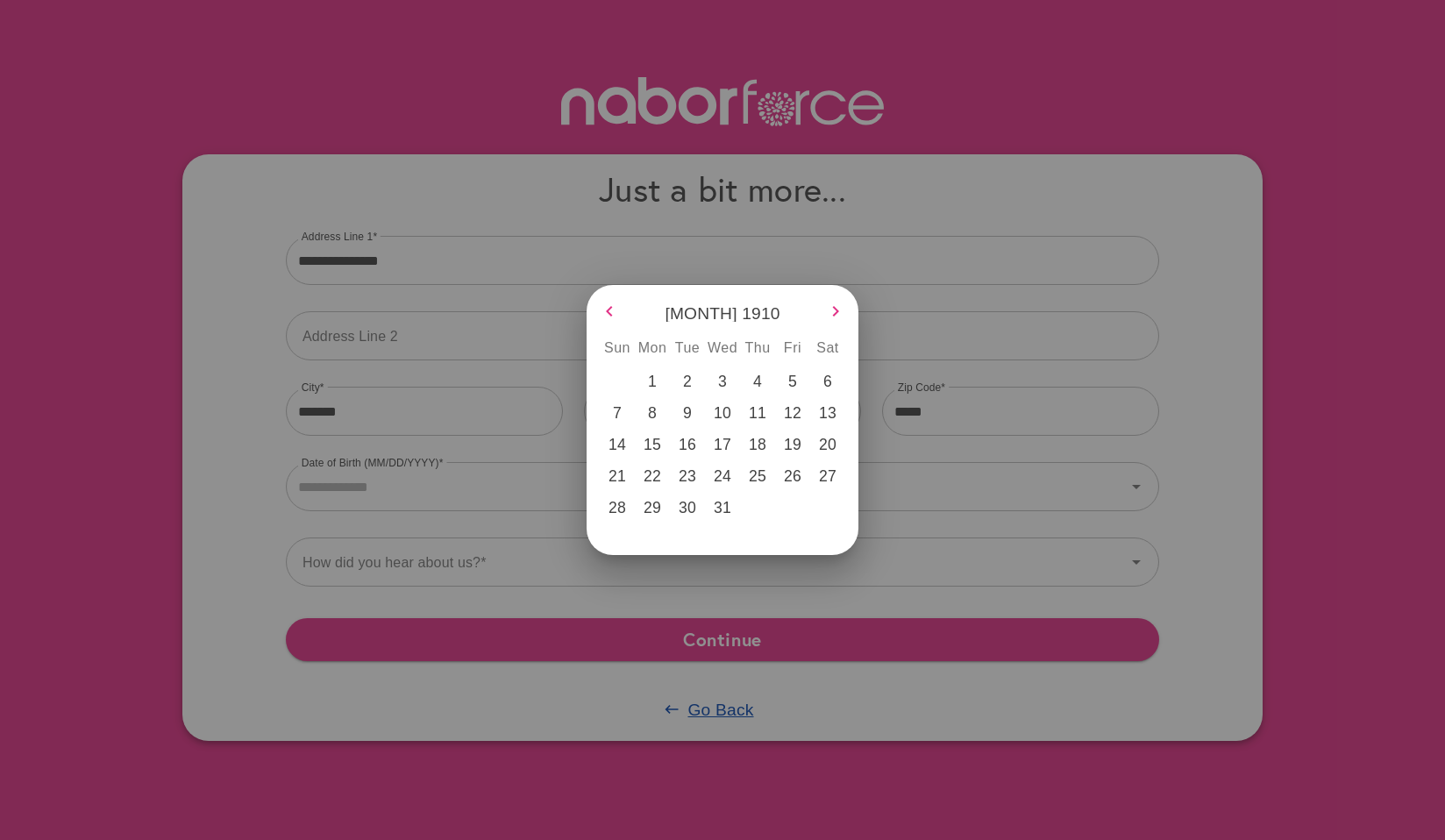 click on "24" at bounding box center (722, 476) 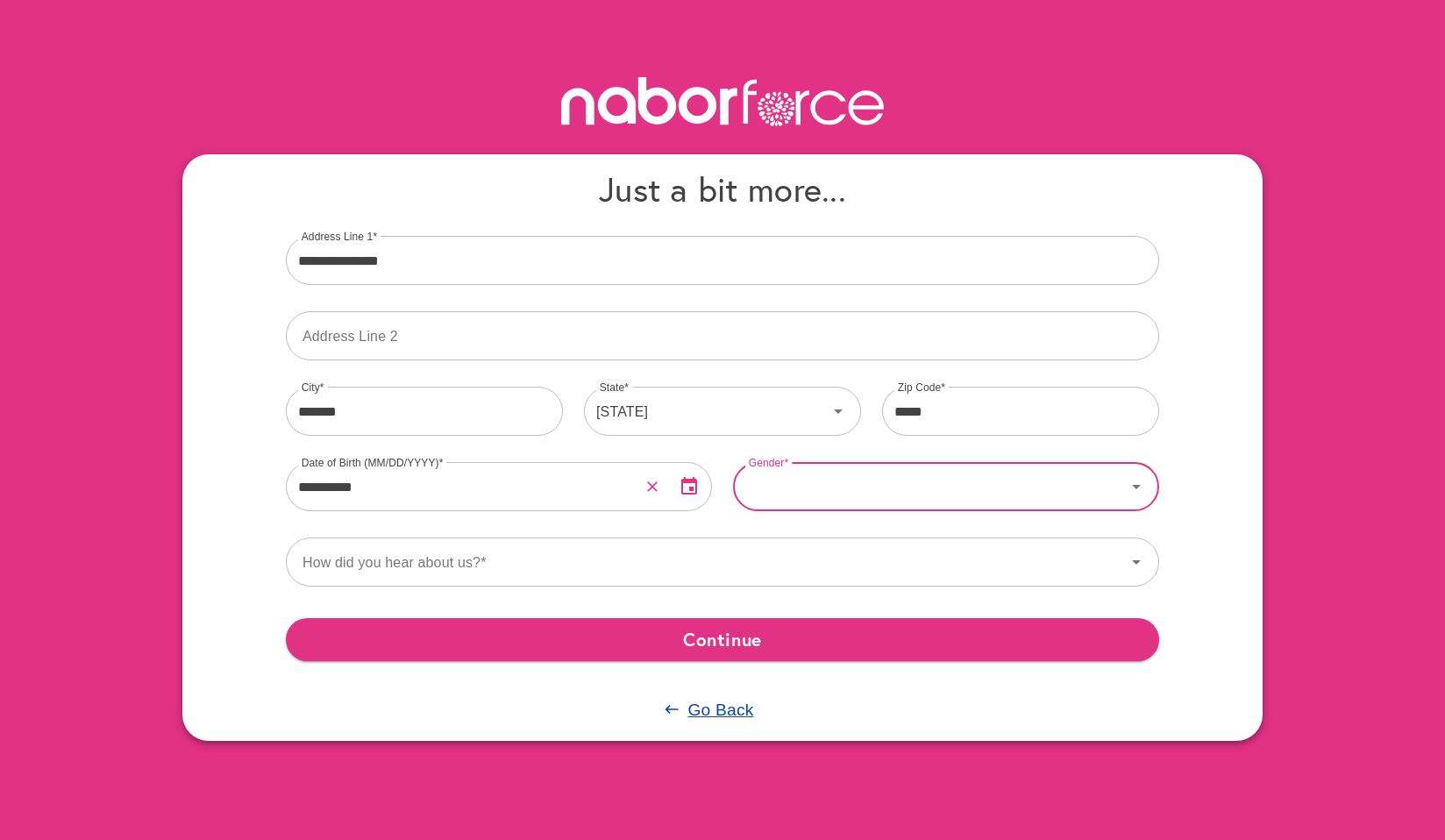 click on "Gender" at bounding box center (929, 487) 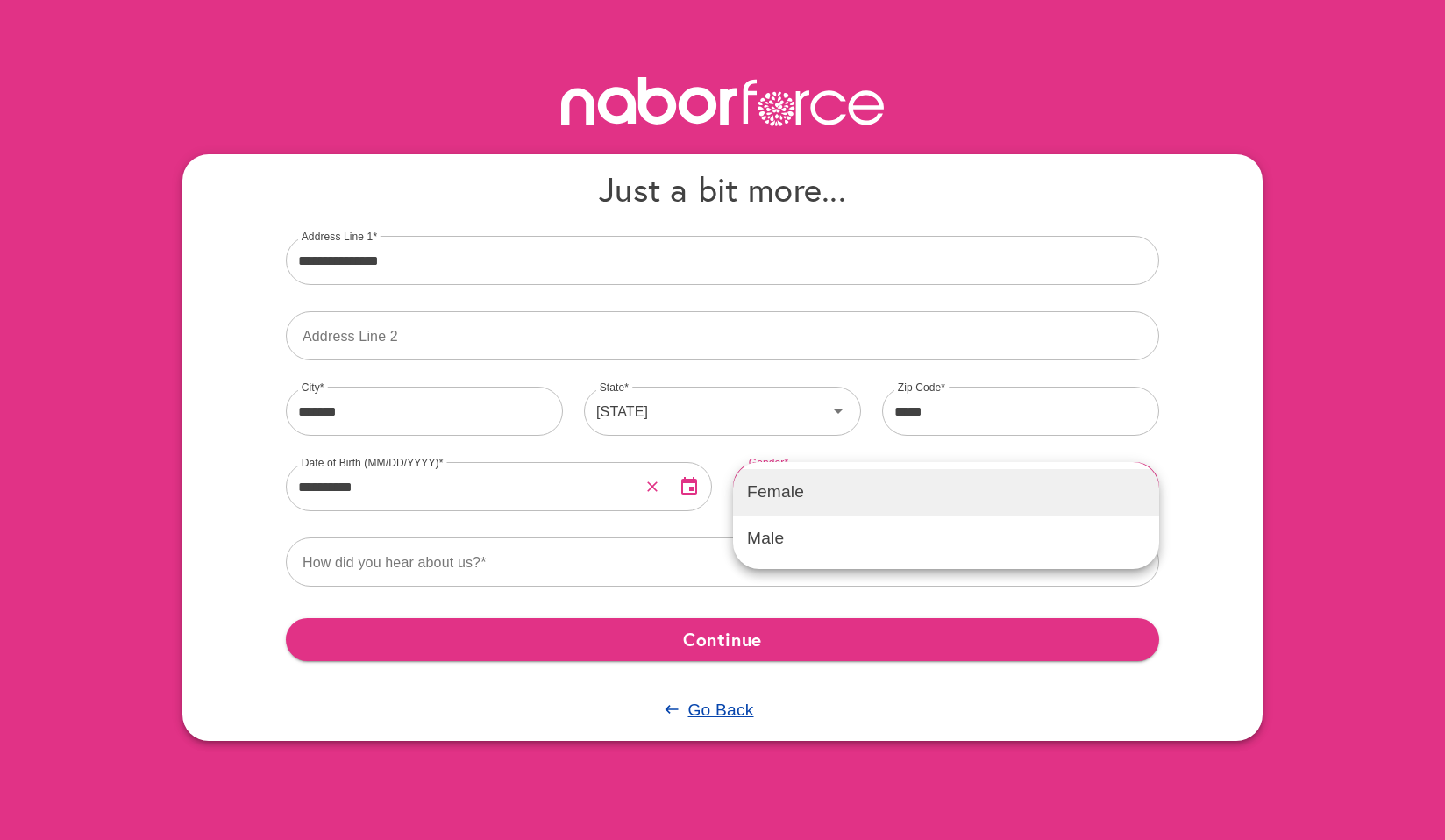 click on "Female" at bounding box center [946, 492] 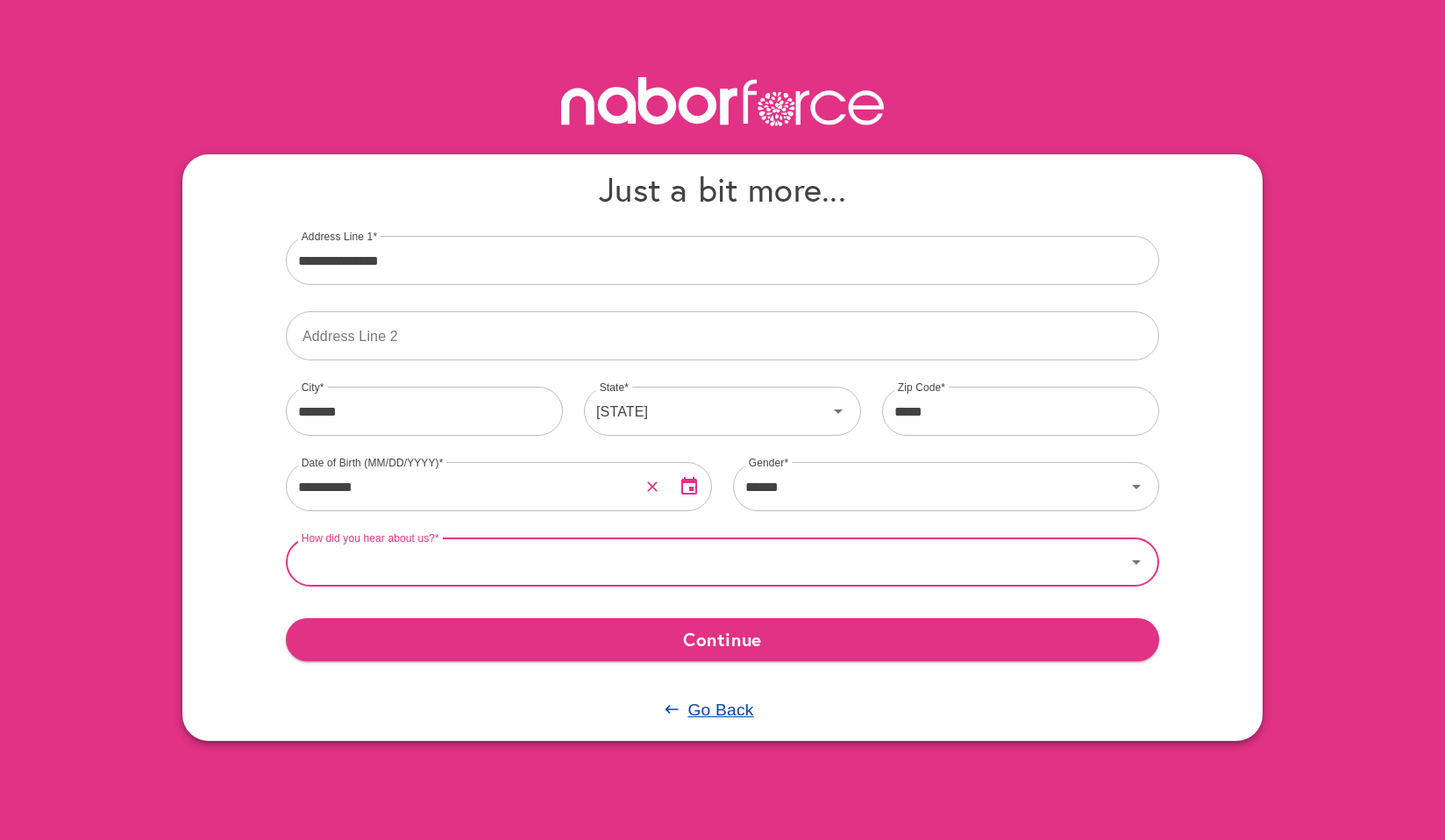 click on "How did you hear about us?" at bounding box center (706, 562) 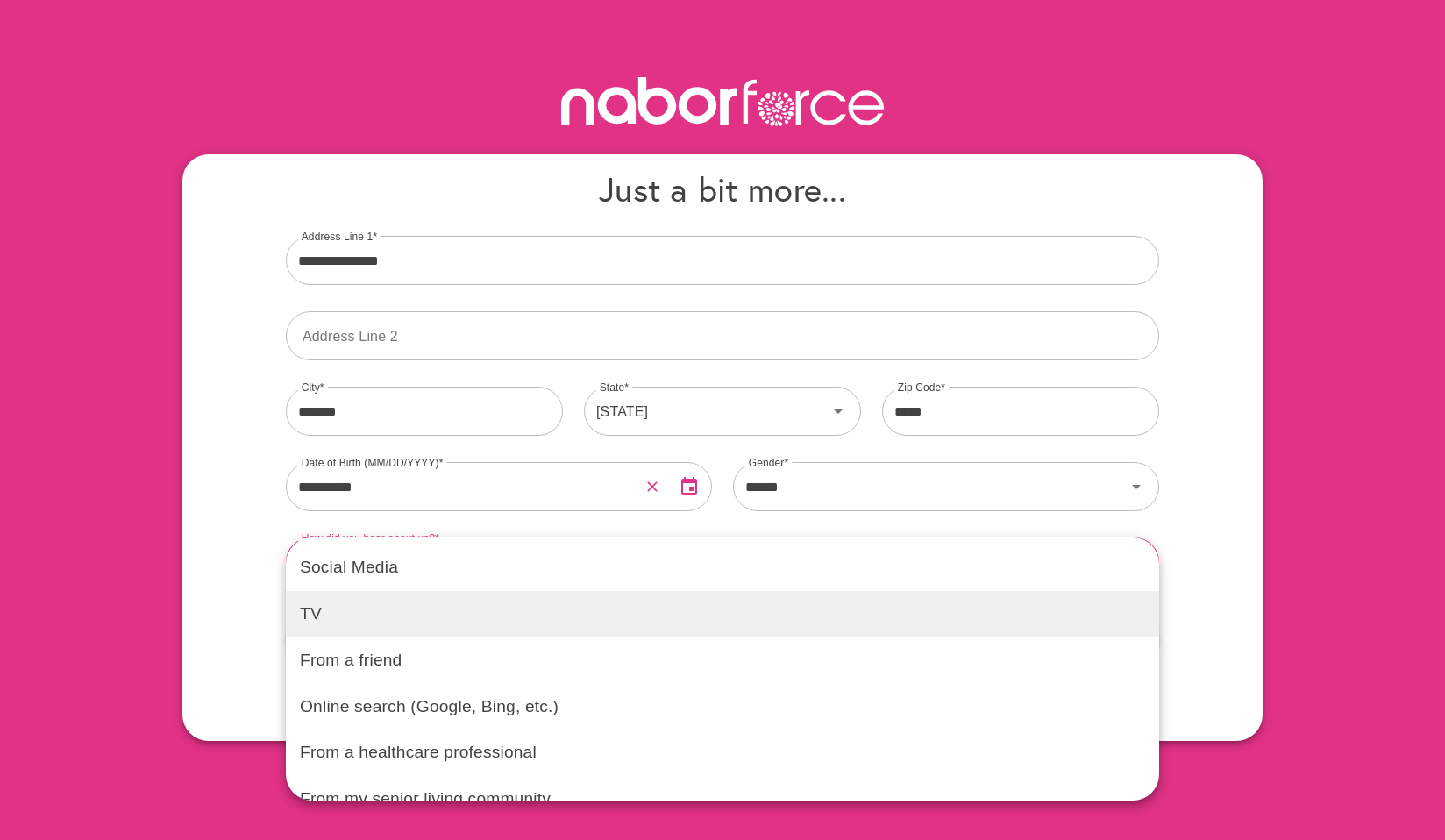 click on "TV" at bounding box center [722, 614] 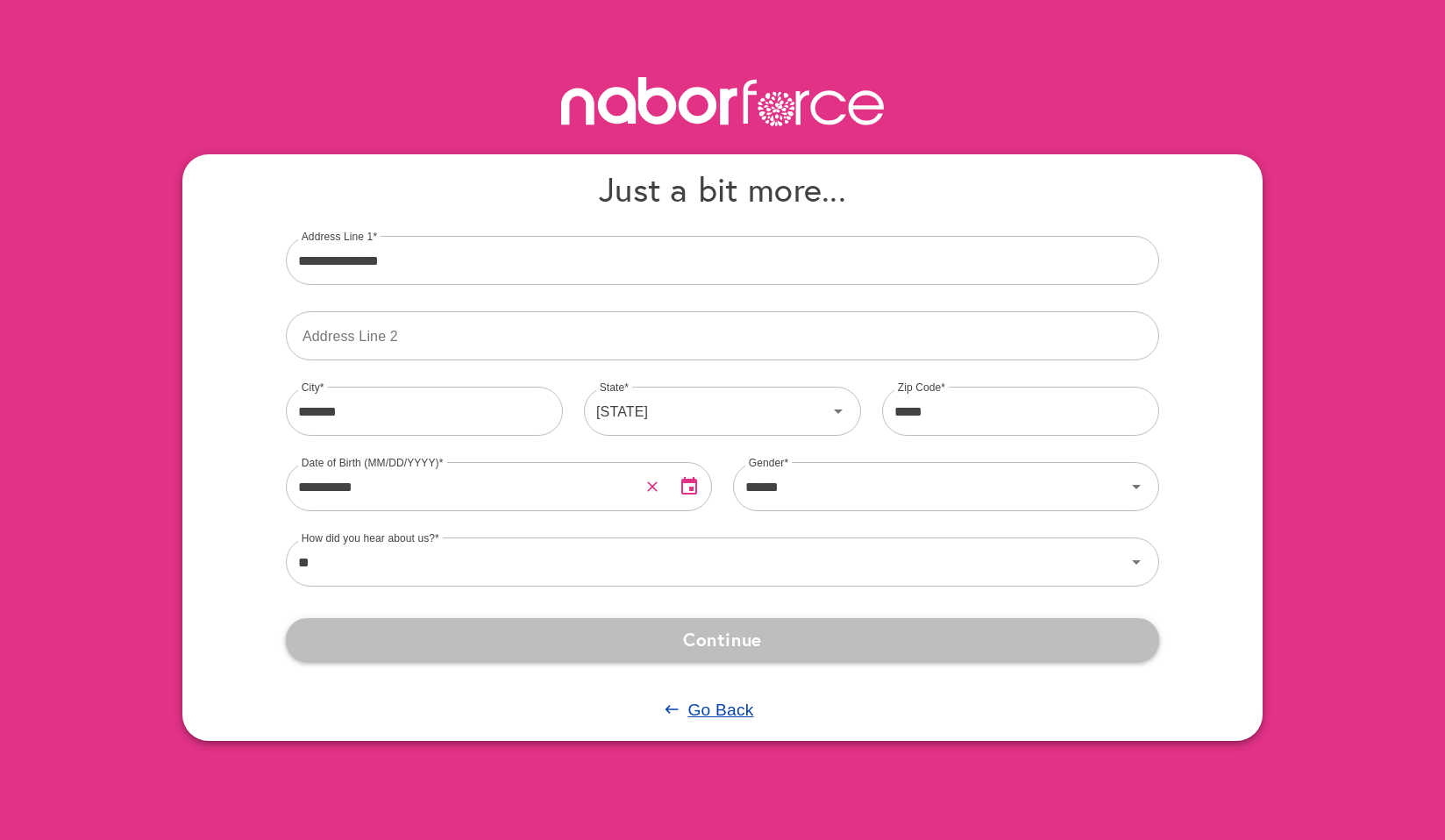 click on "Continue" at bounding box center [722, 639] 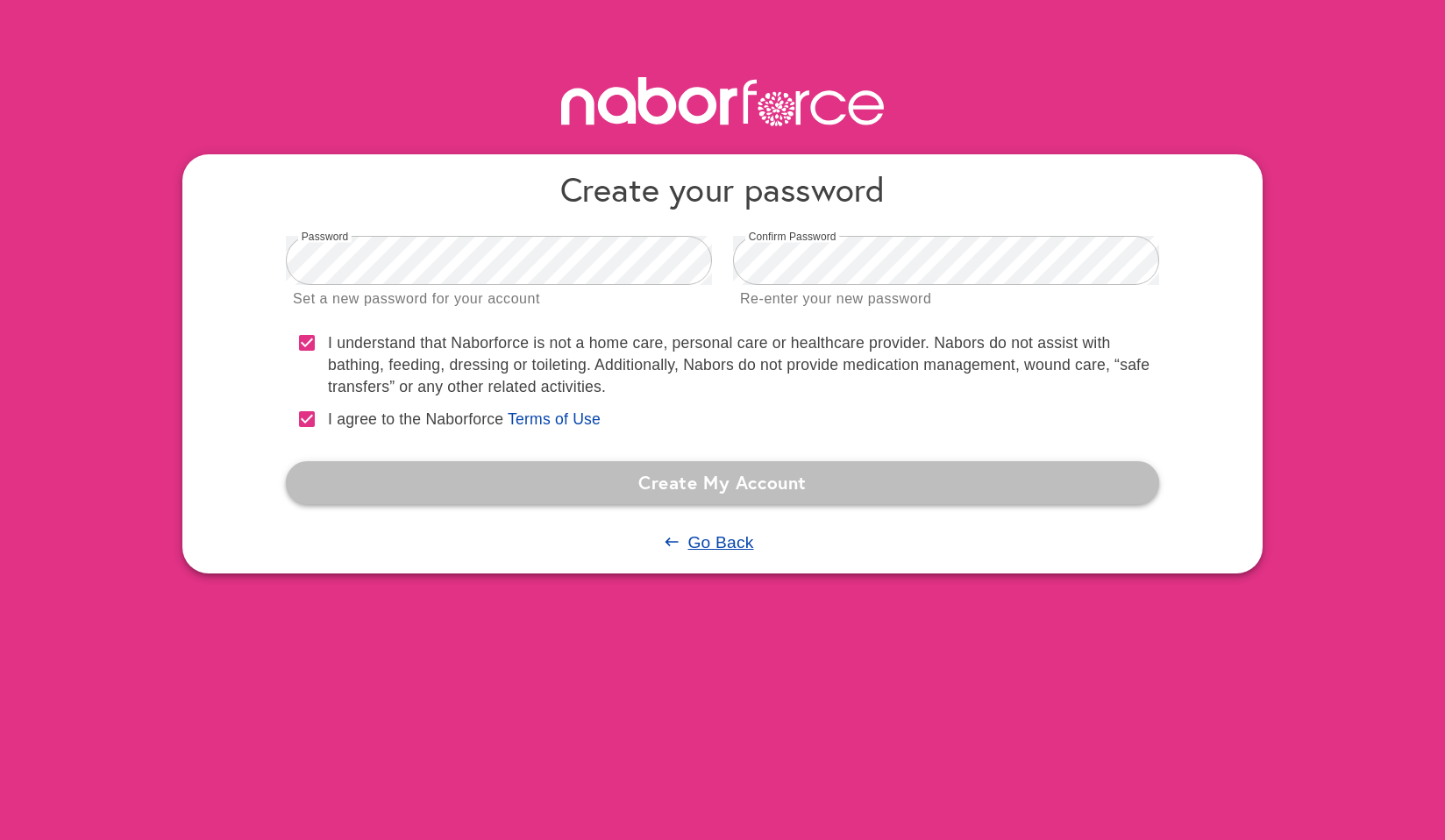 click on "Create My Account" at bounding box center [722, 482] 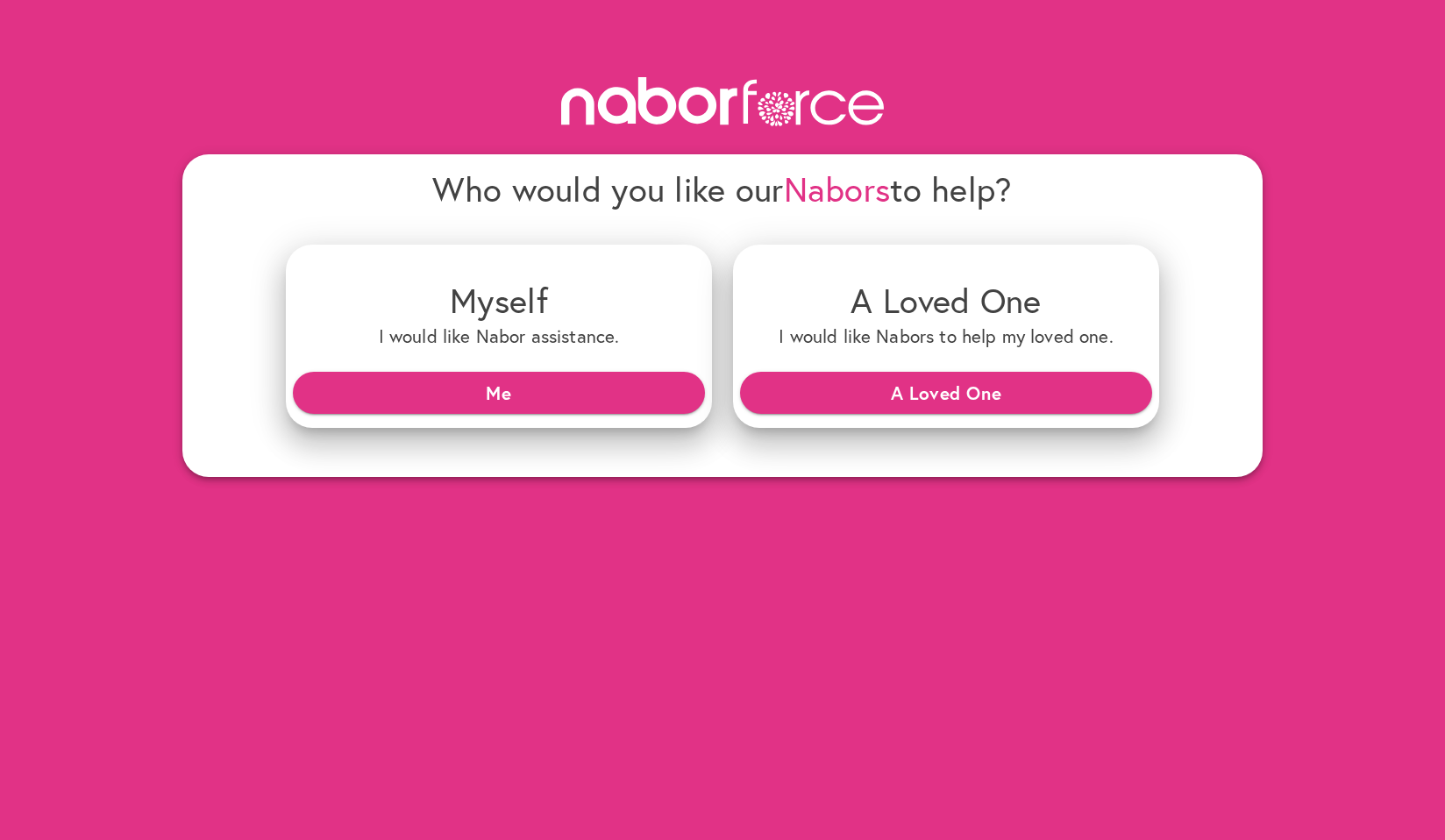 scroll, scrollTop: 0, scrollLeft: 0, axis: both 